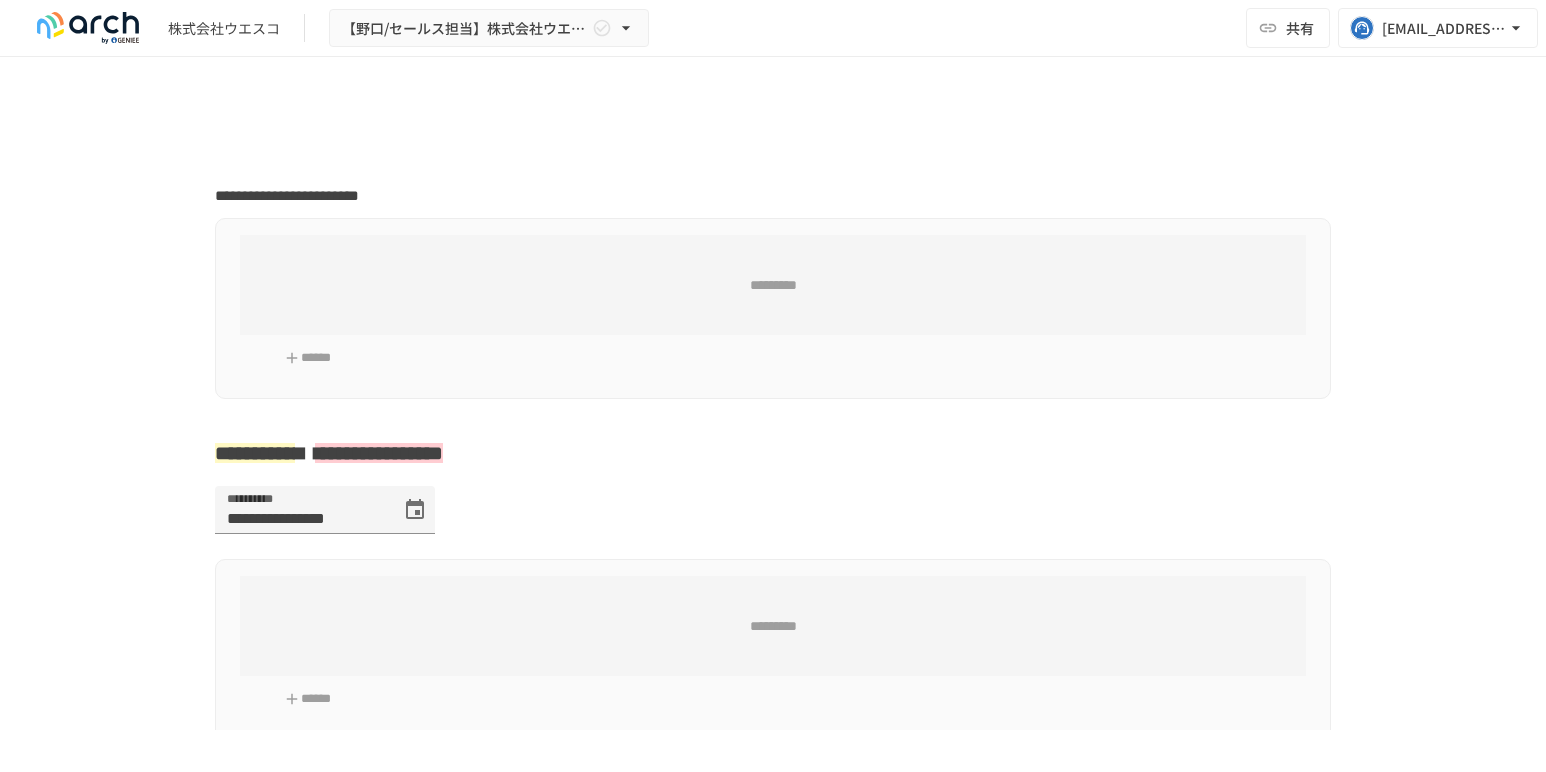 scroll, scrollTop: 0, scrollLeft: 0, axis: both 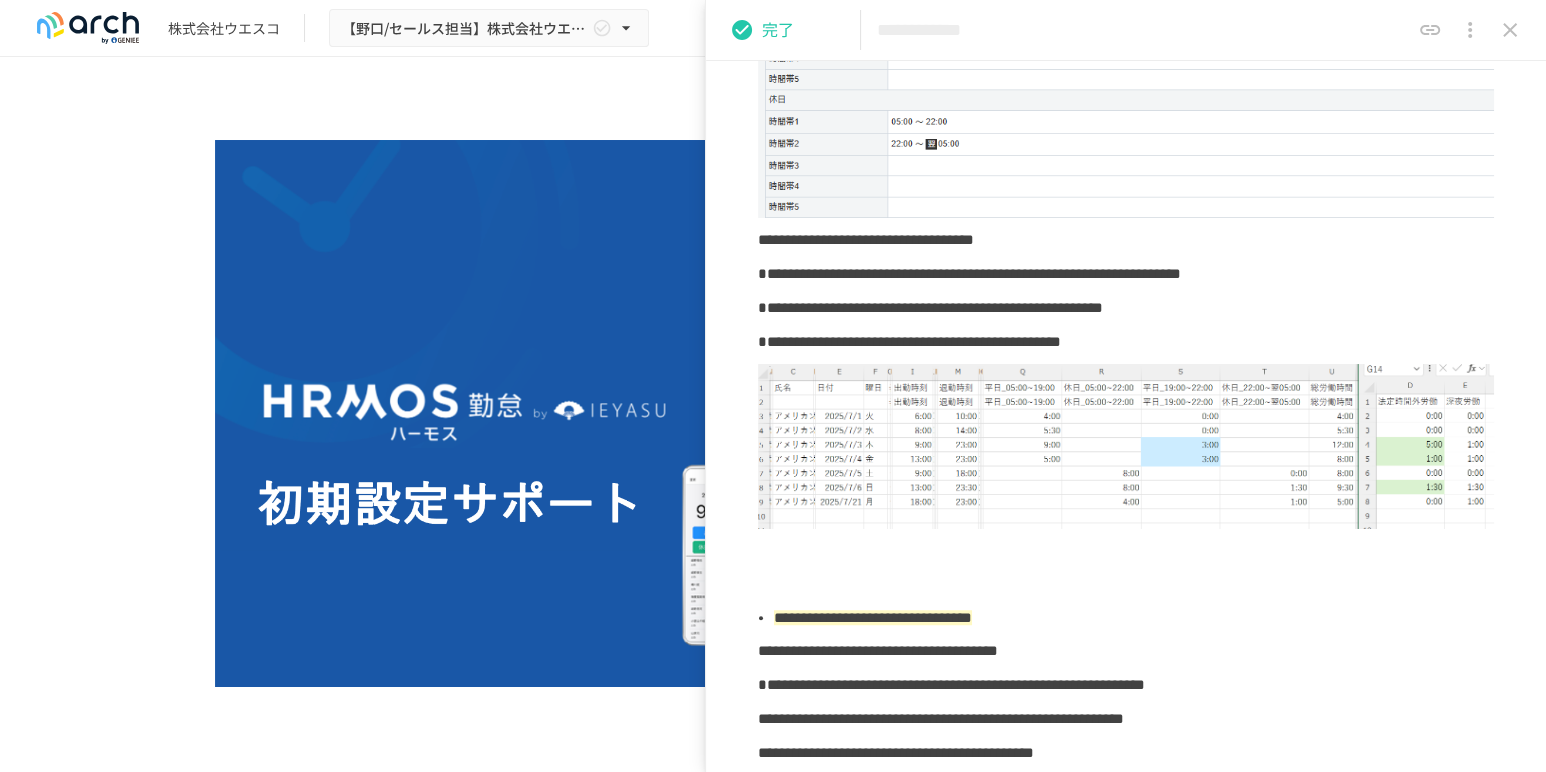 click on "**********" at bounding box center [1126, 30] 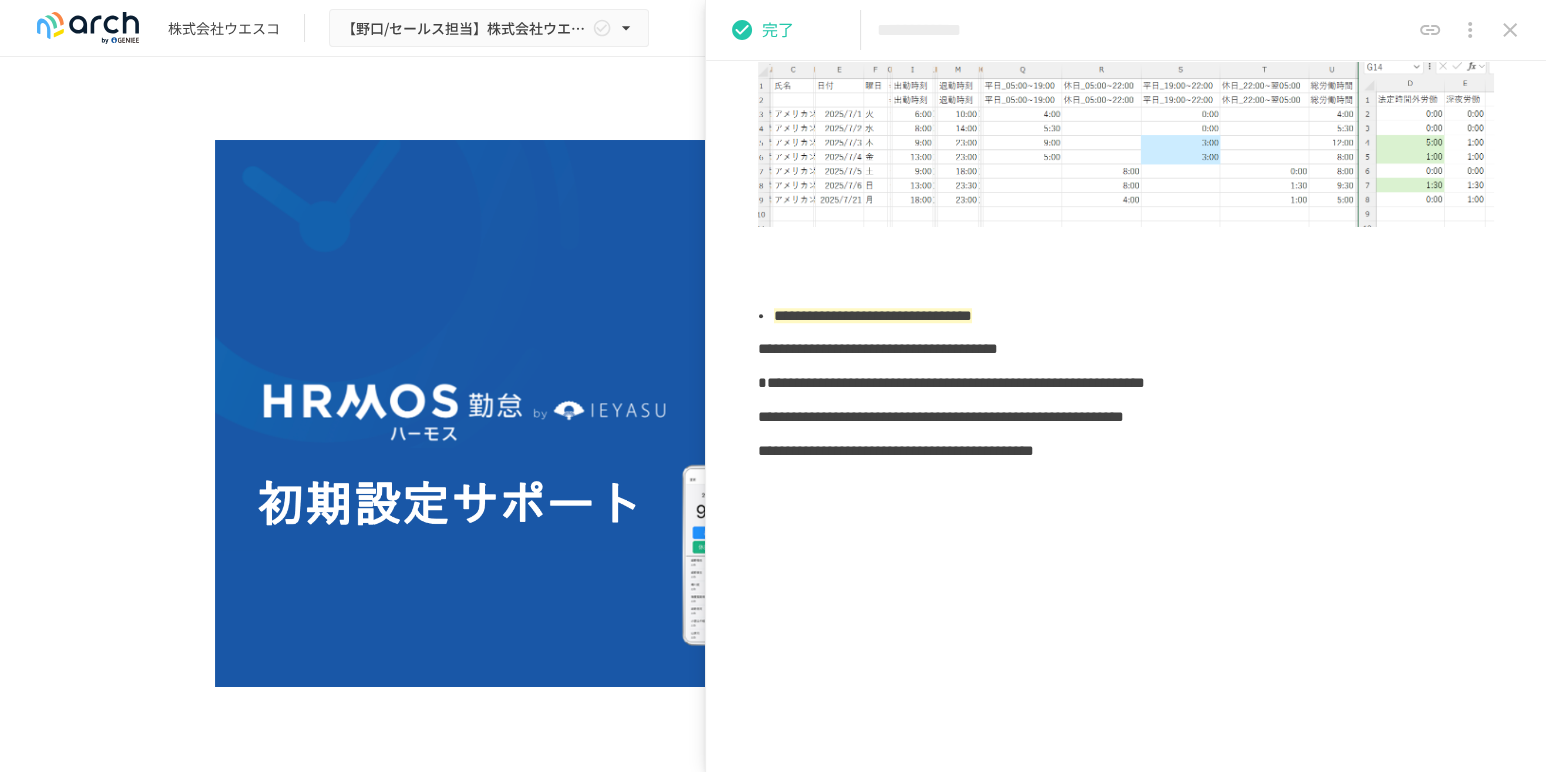 click on "**********" at bounding box center [1126, -262] 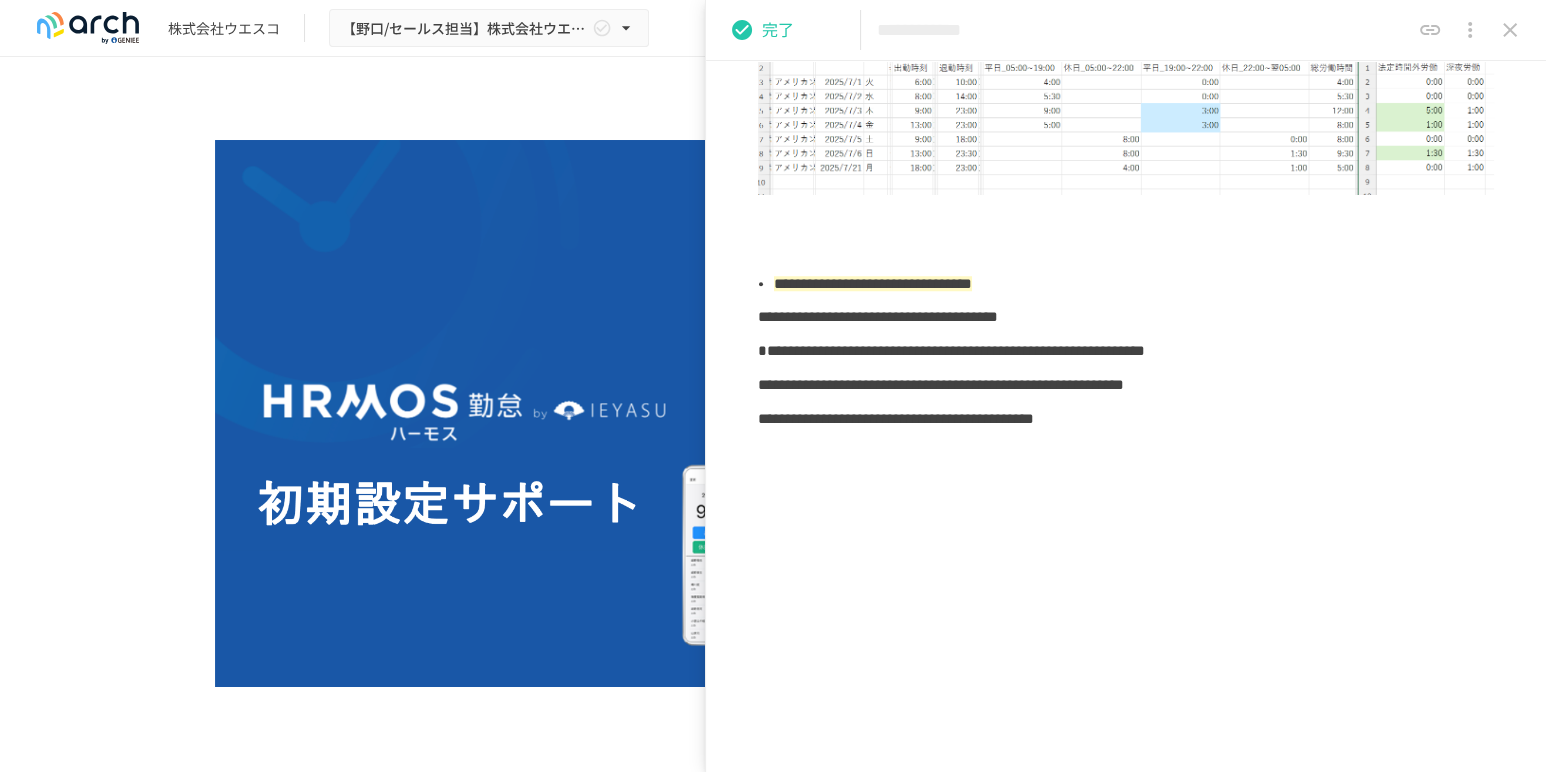 click 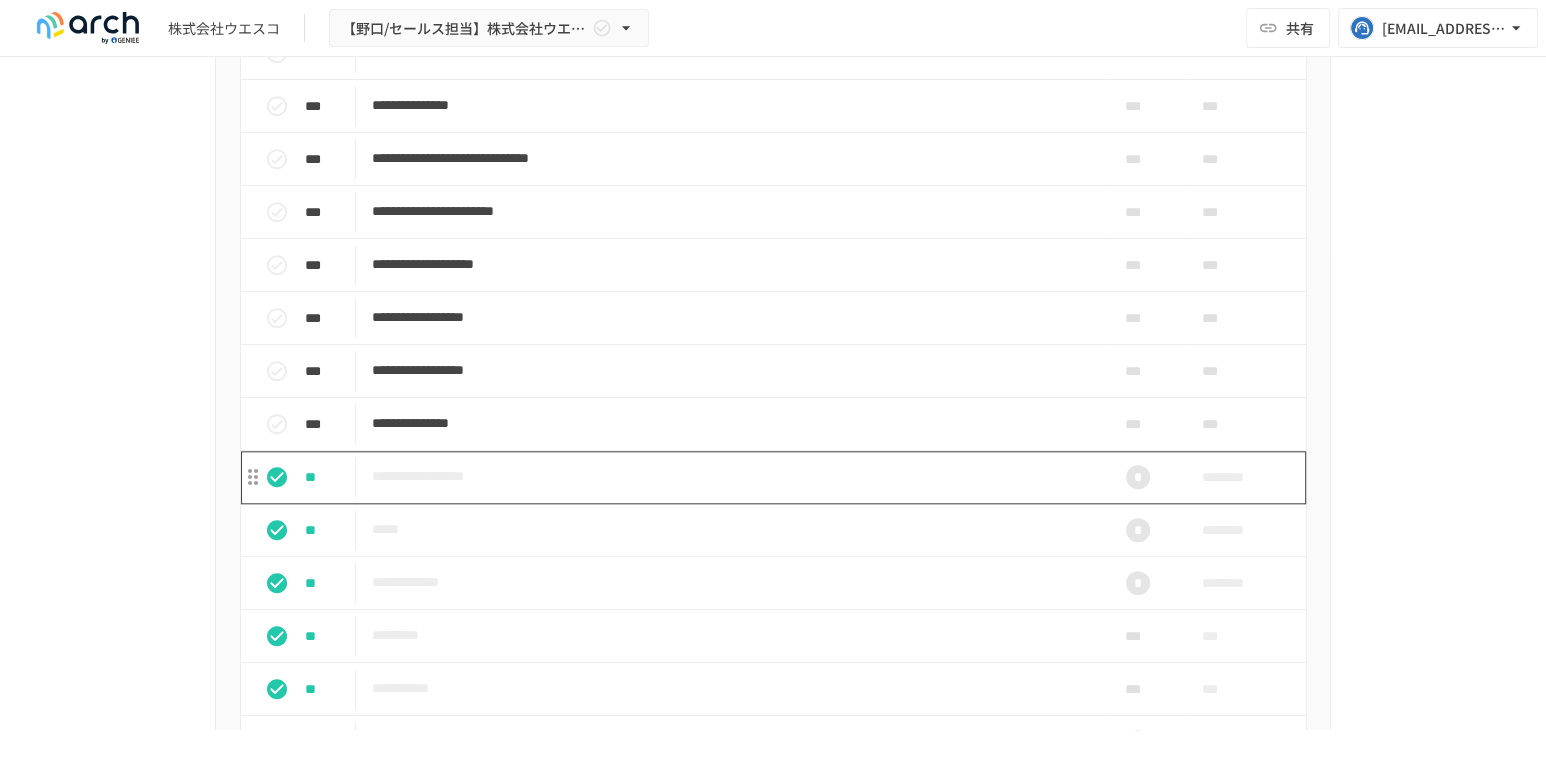 scroll, scrollTop: 1666, scrollLeft: 0, axis: vertical 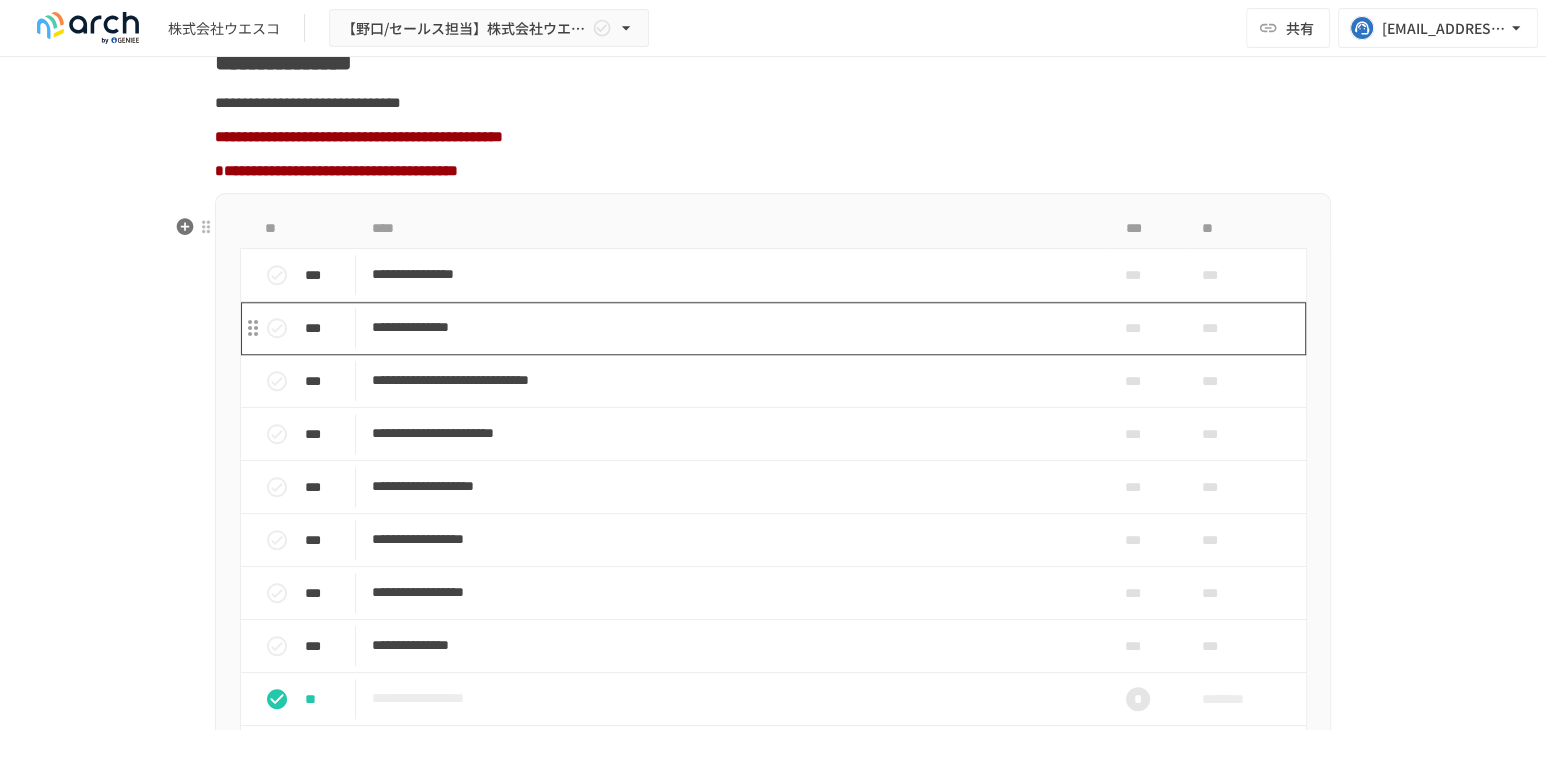 click on "**********" at bounding box center (731, 327) 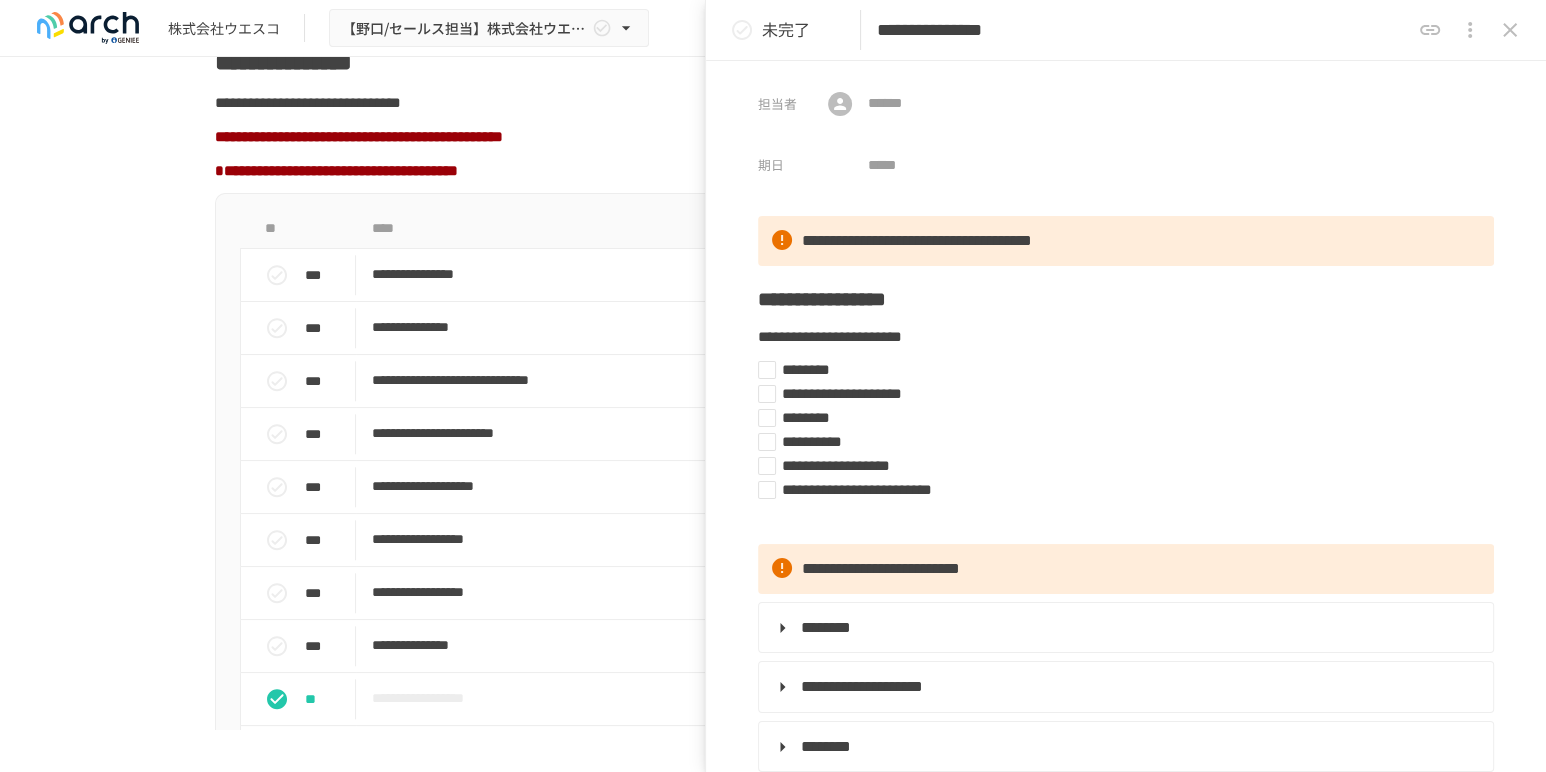 click 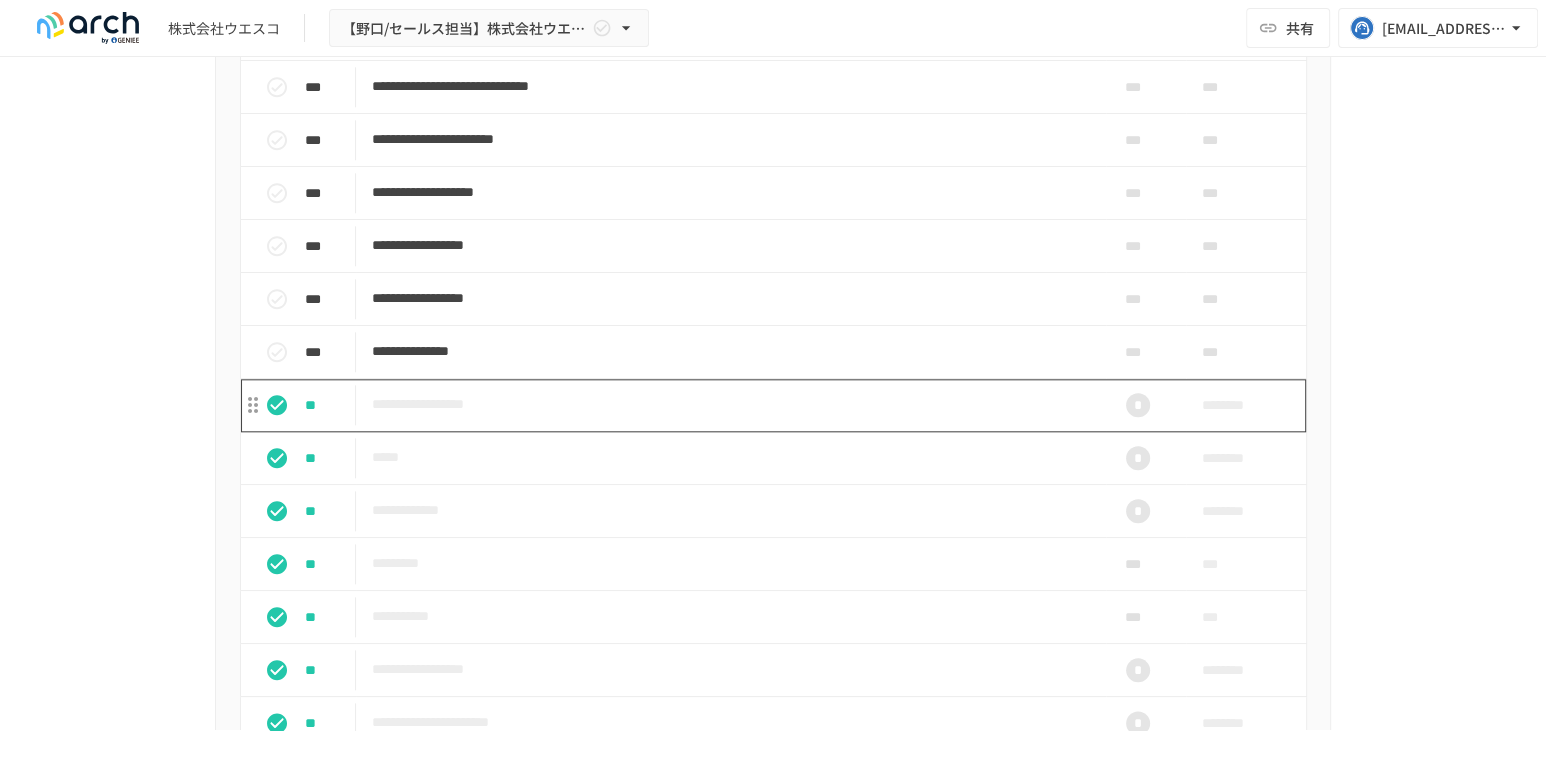 scroll, scrollTop: 2000, scrollLeft: 0, axis: vertical 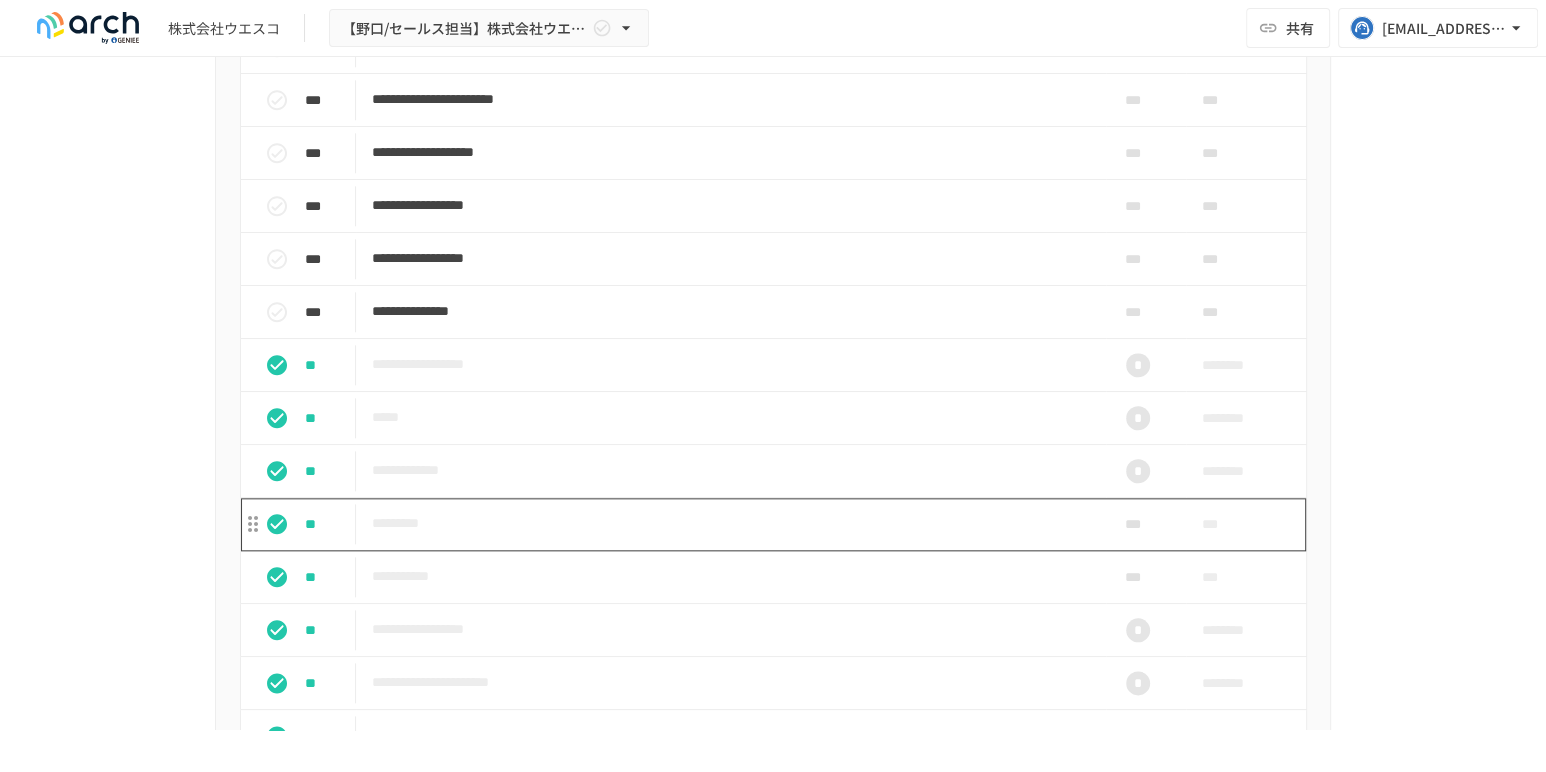 click on "*********" at bounding box center [731, 523] 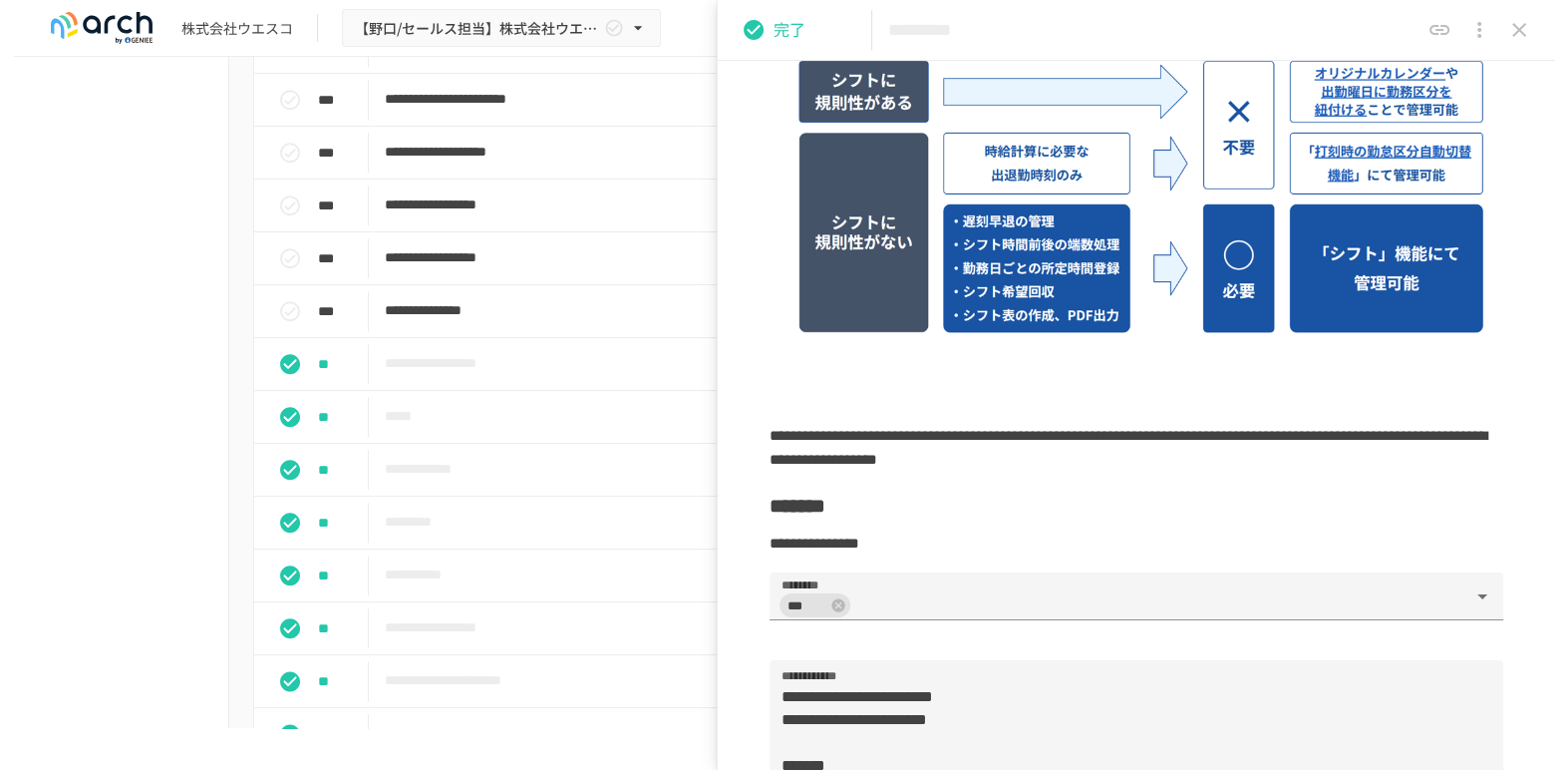 scroll, scrollTop: 1551, scrollLeft: 0, axis: vertical 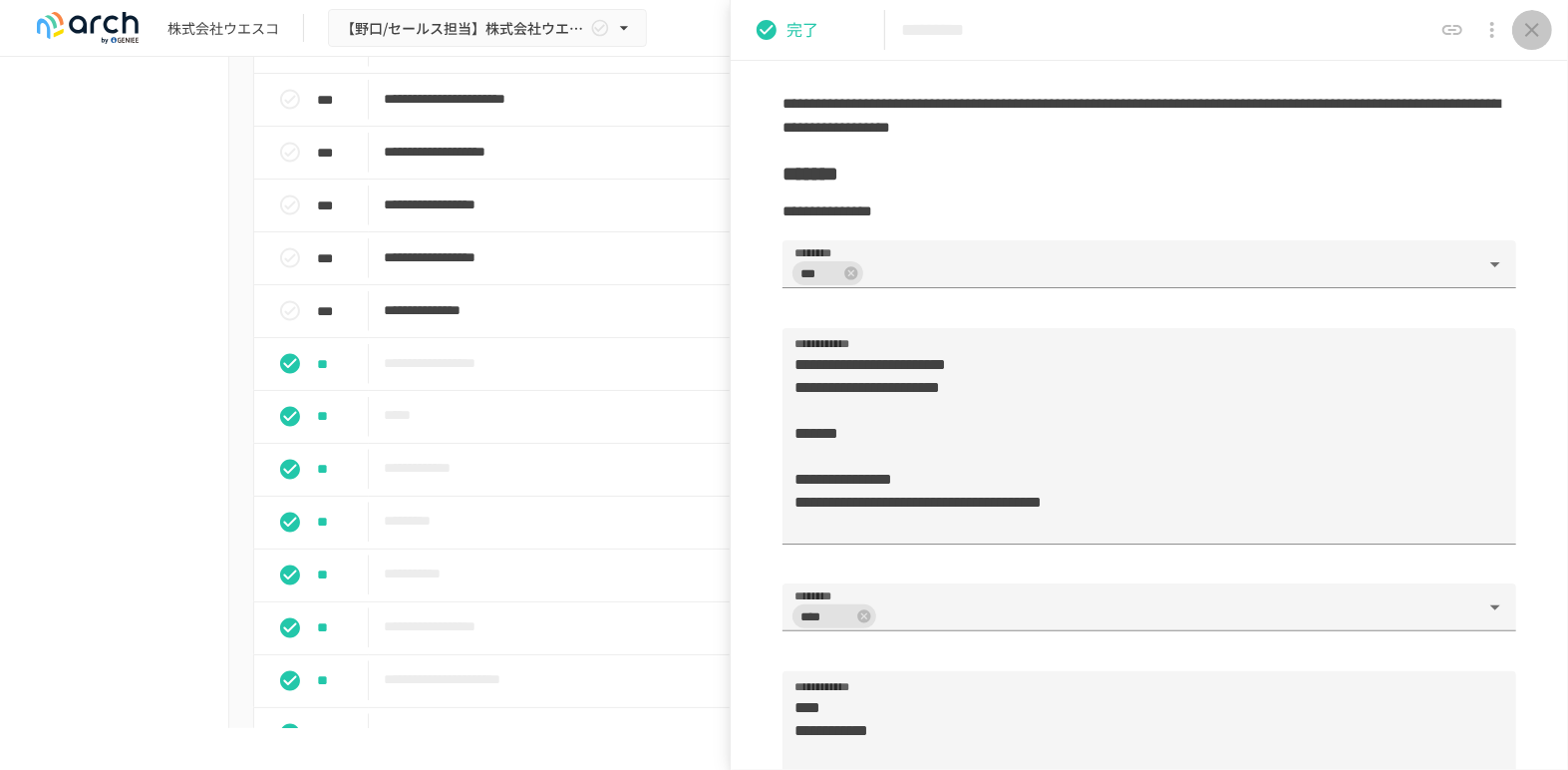 click 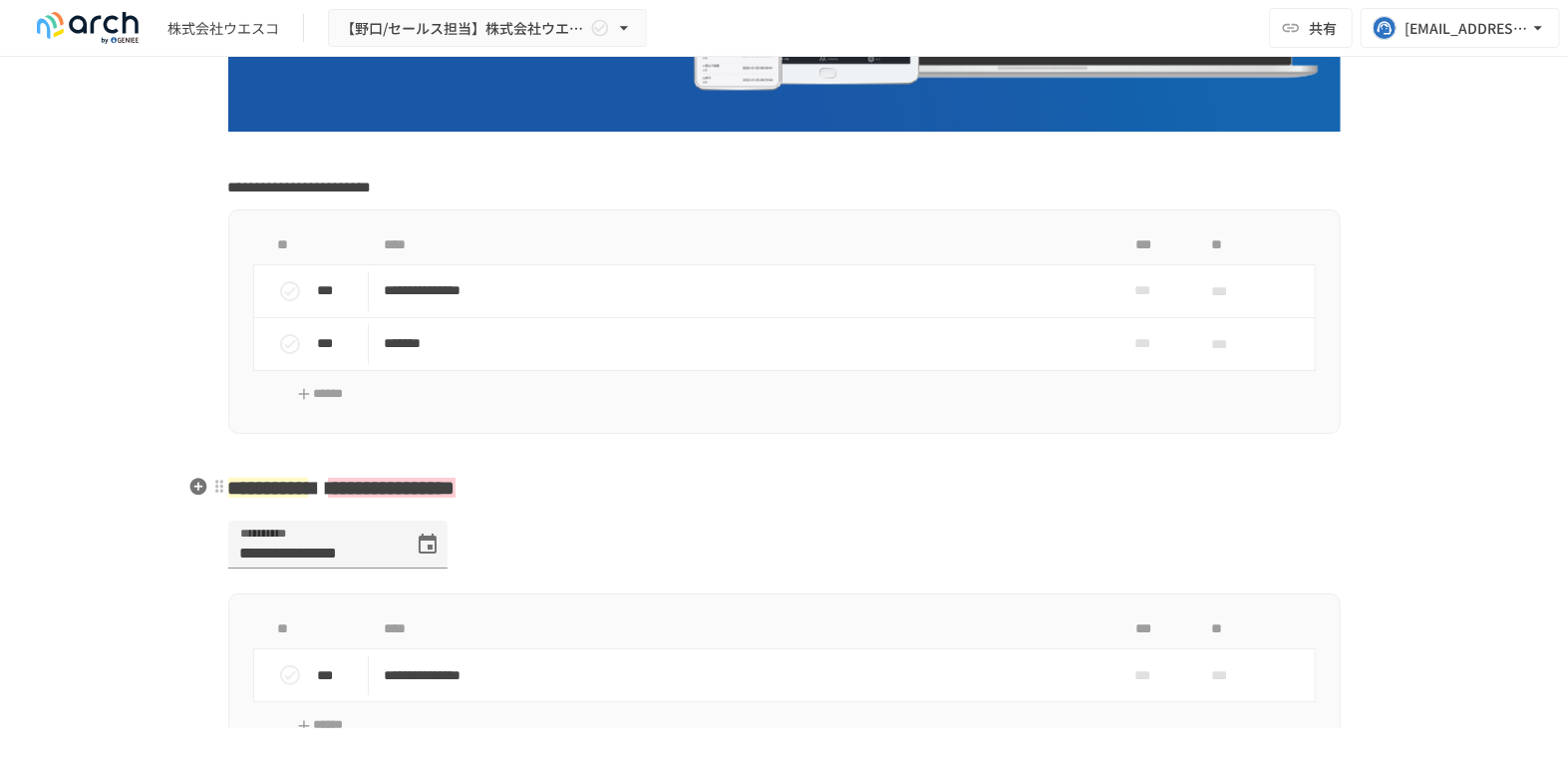 click on "**********" at bounding box center (392, 488) 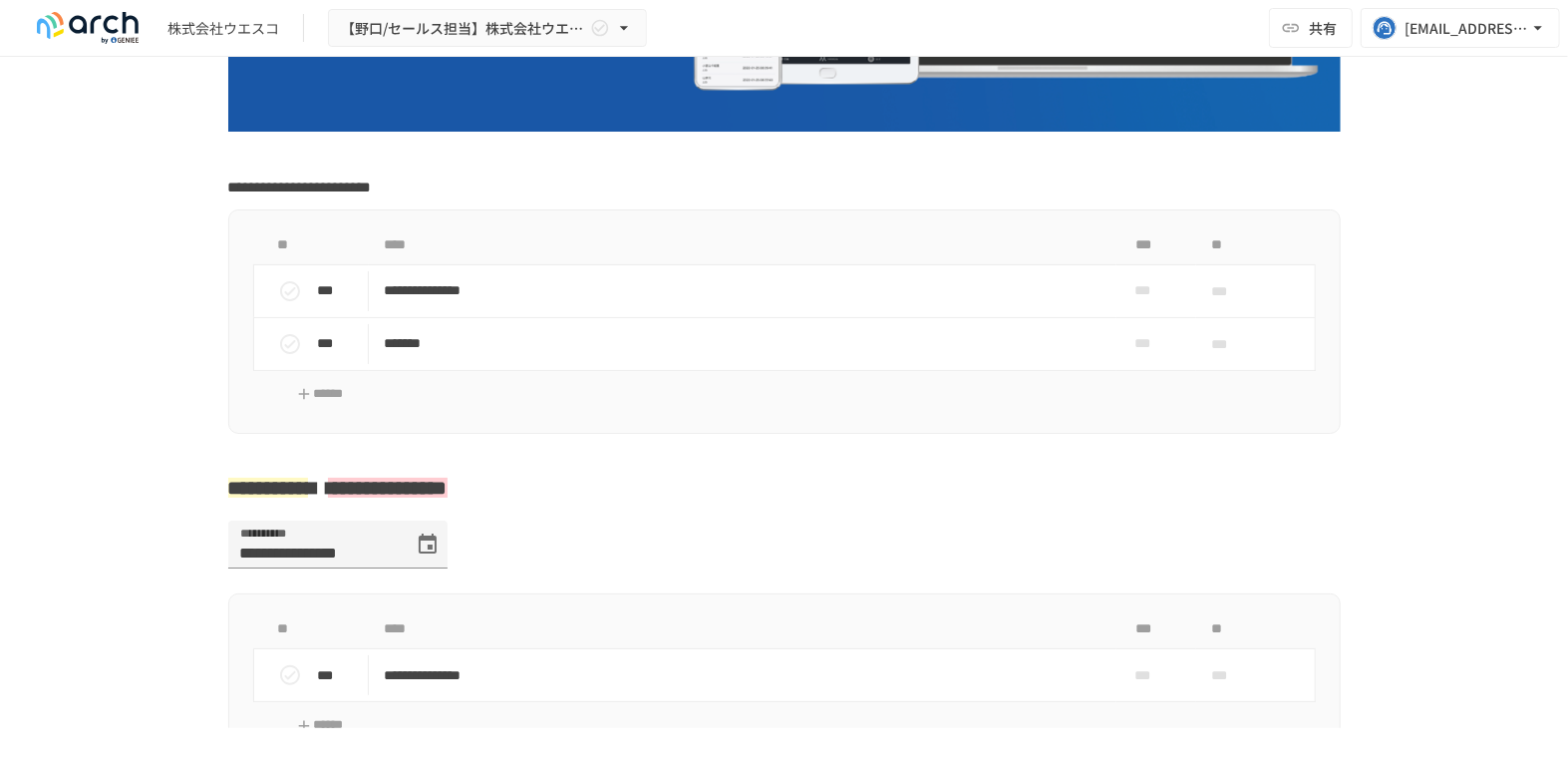 type 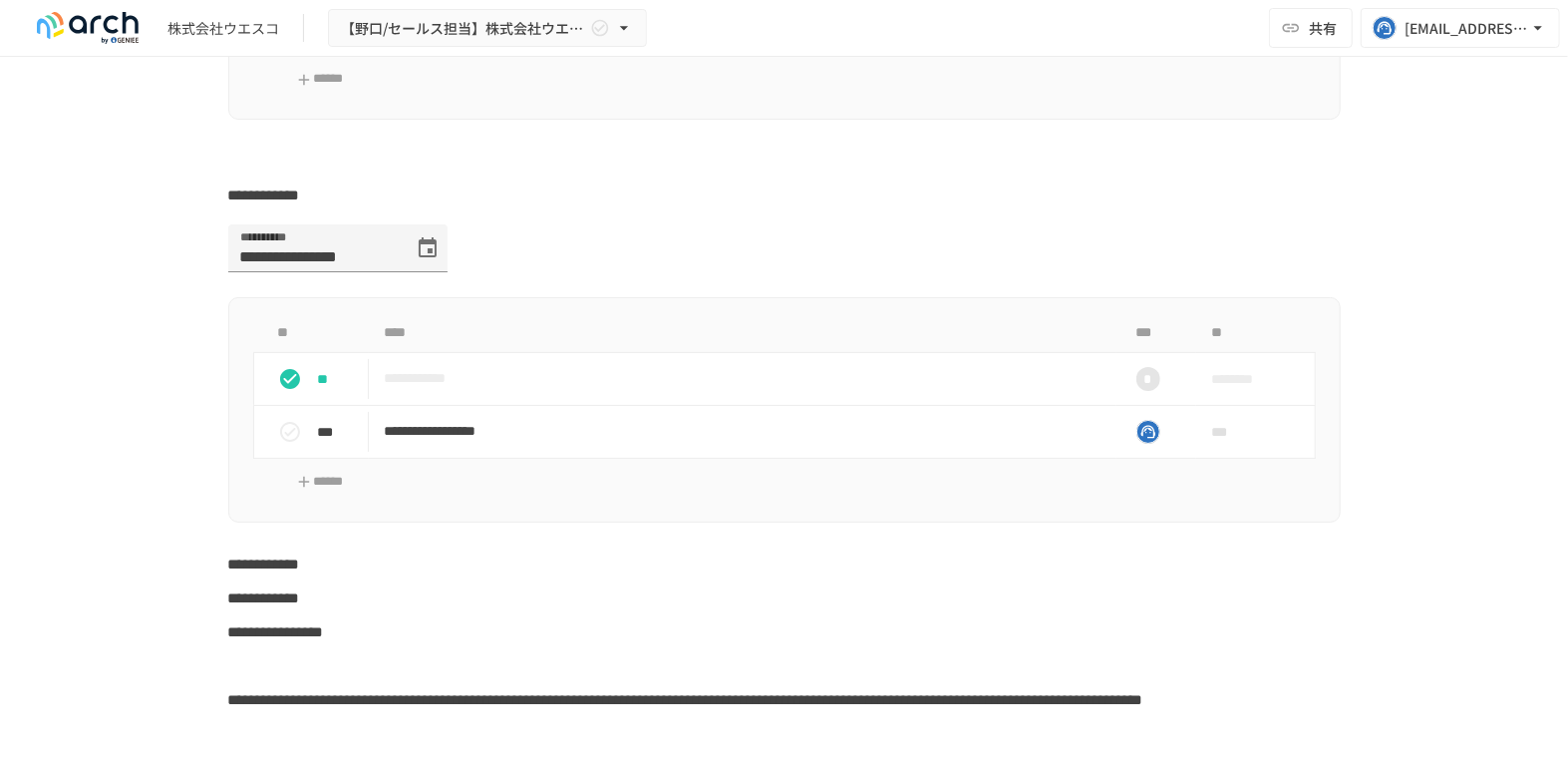 scroll, scrollTop: 4875, scrollLeft: 0, axis: vertical 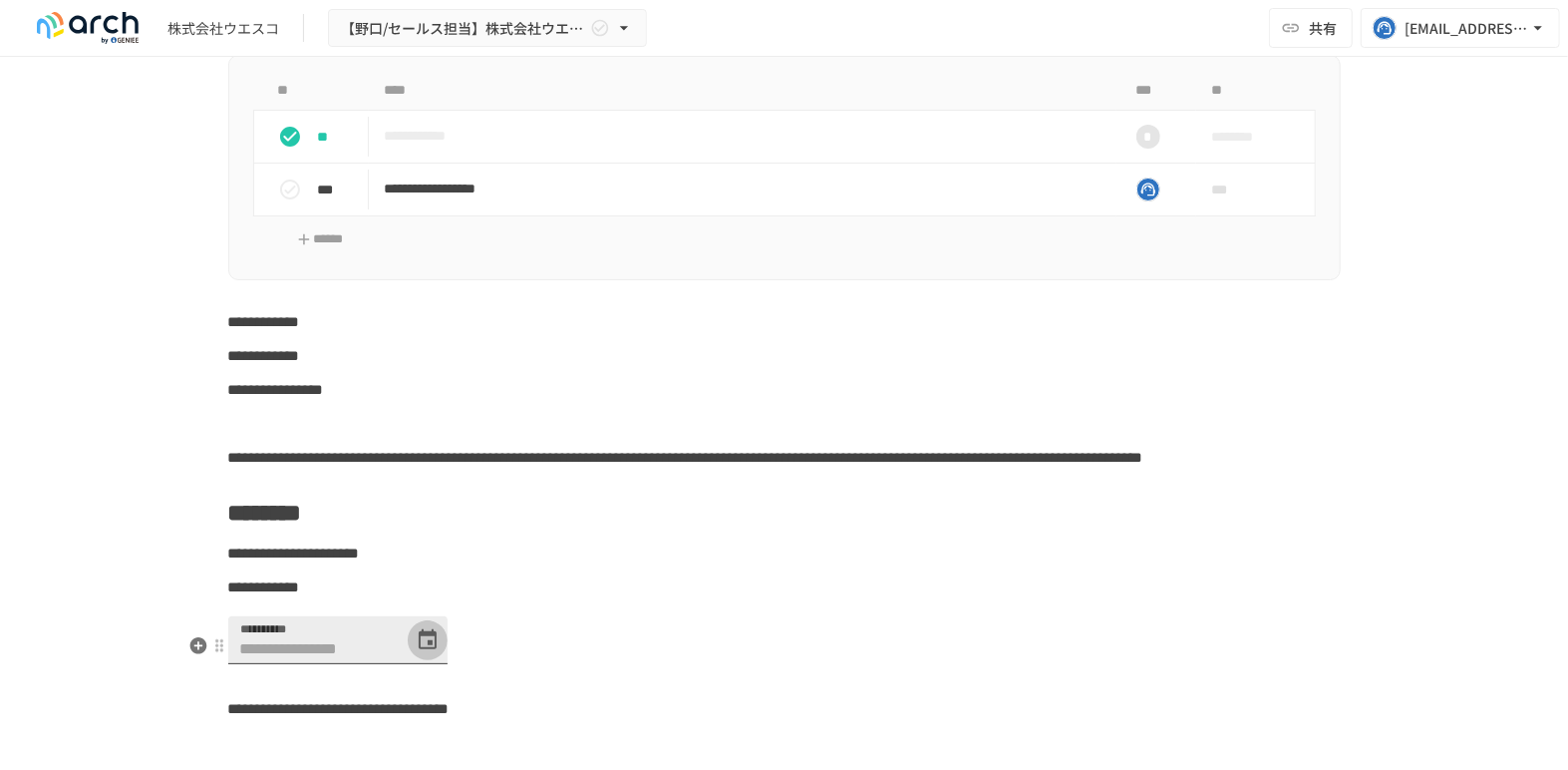 drag, startPoint x: 473, startPoint y: 654, endPoint x: 473, endPoint y: 639, distance: 15 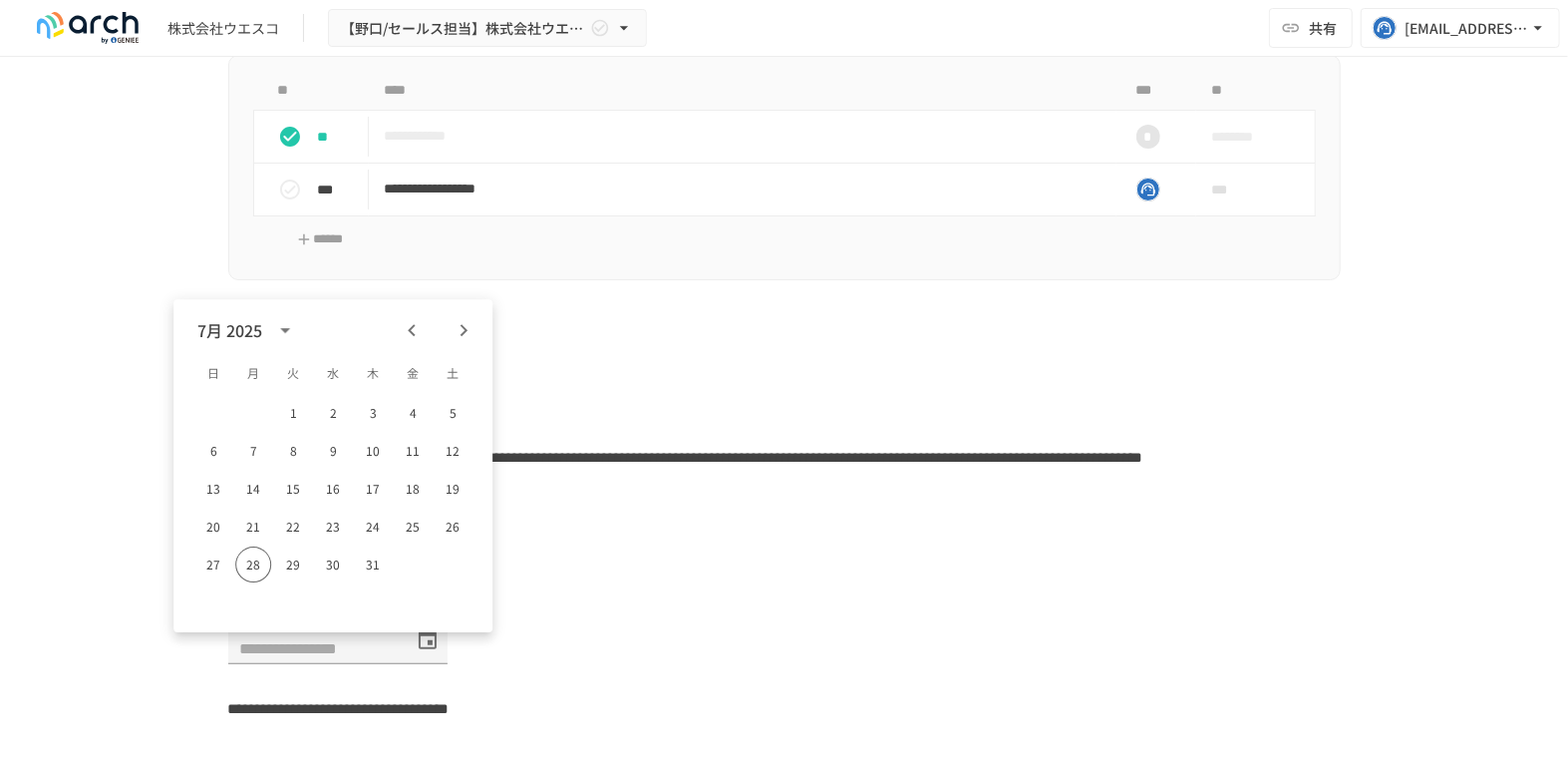 click 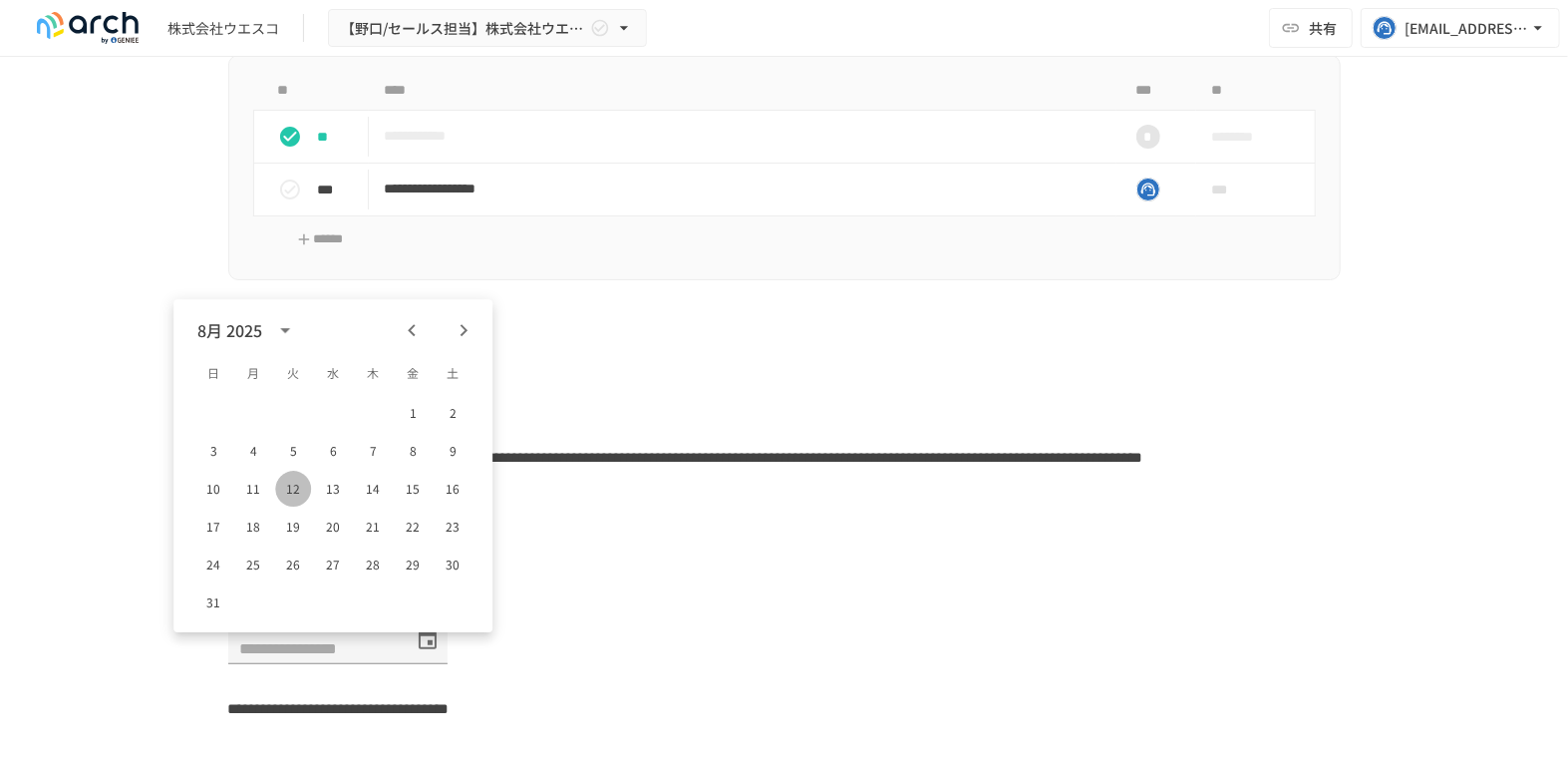 click on "12" at bounding box center (293, 489) 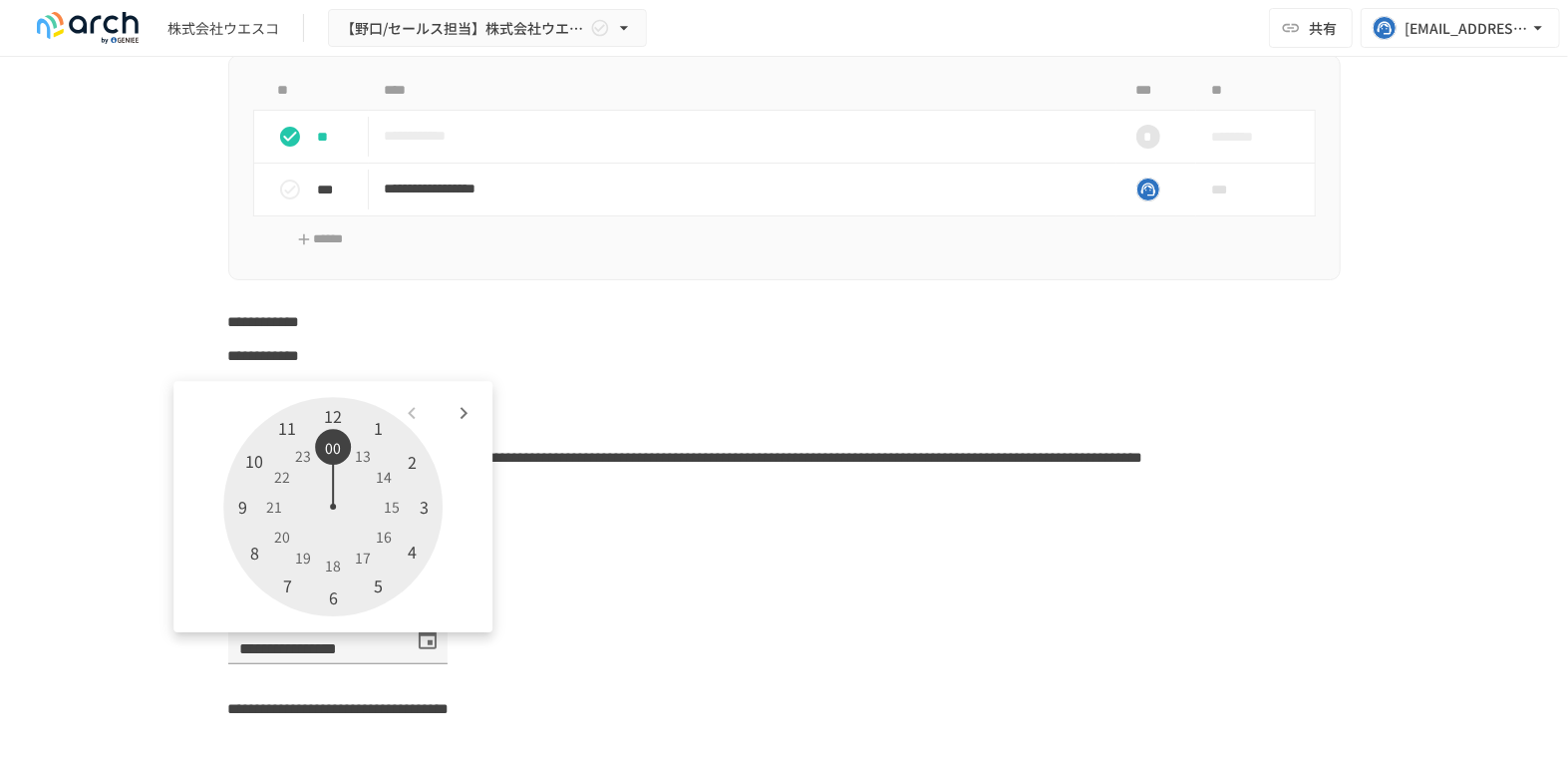 click at bounding box center [333, 507] 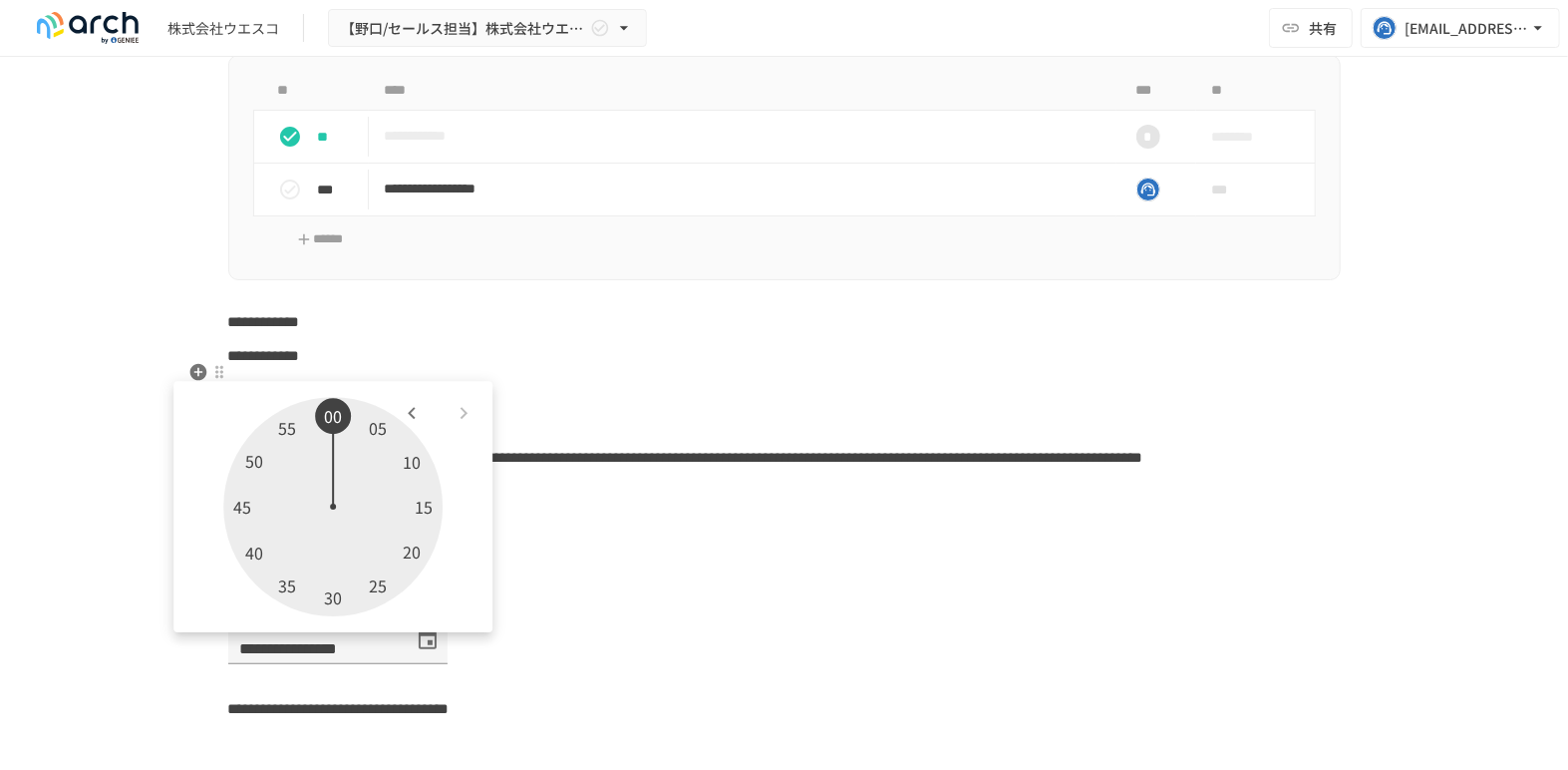 click on "**********" at bounding box center (784, 356) 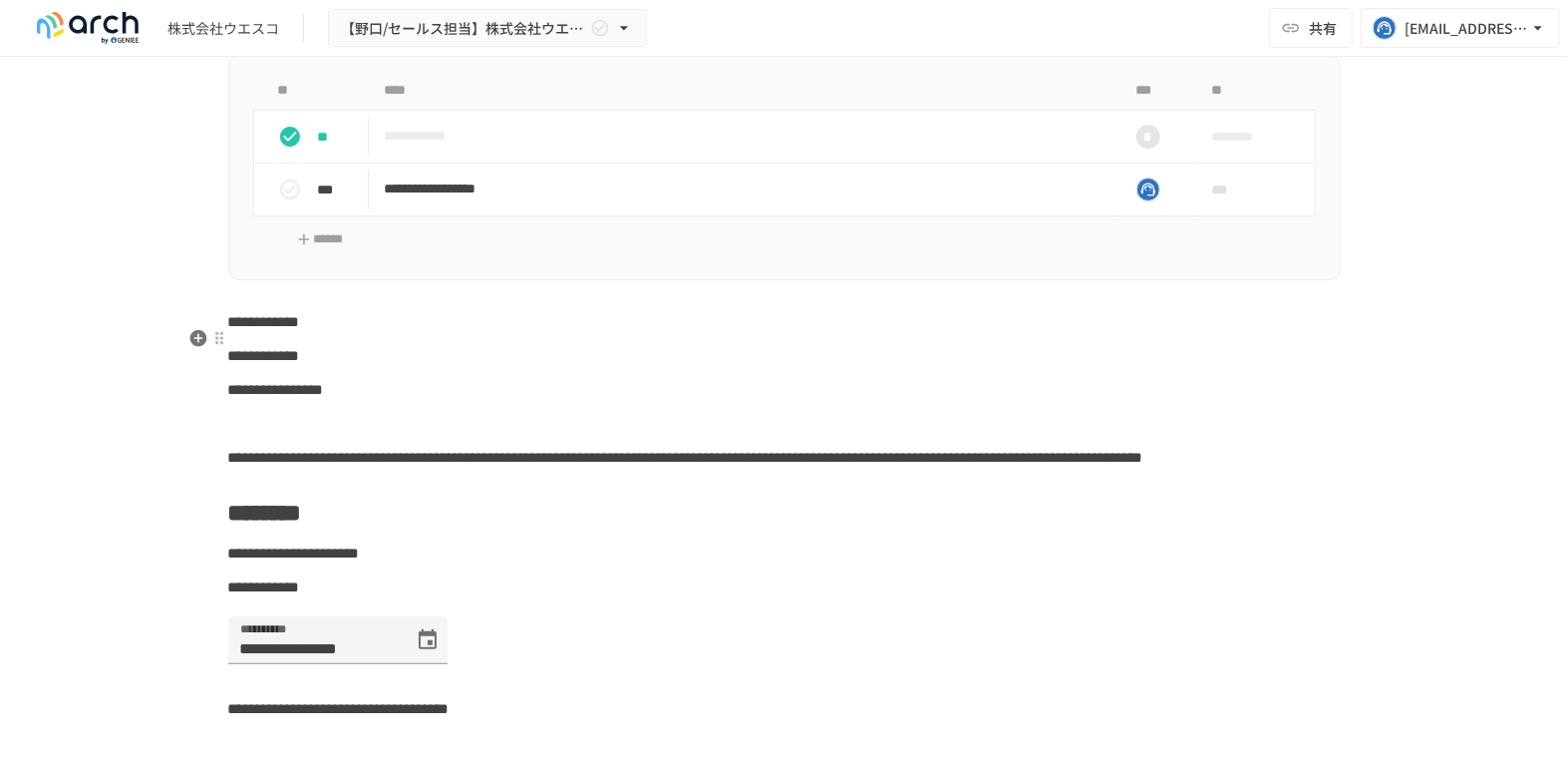 scroll, scrollTop: 5098, scrollLeft: 0, axis: vertical 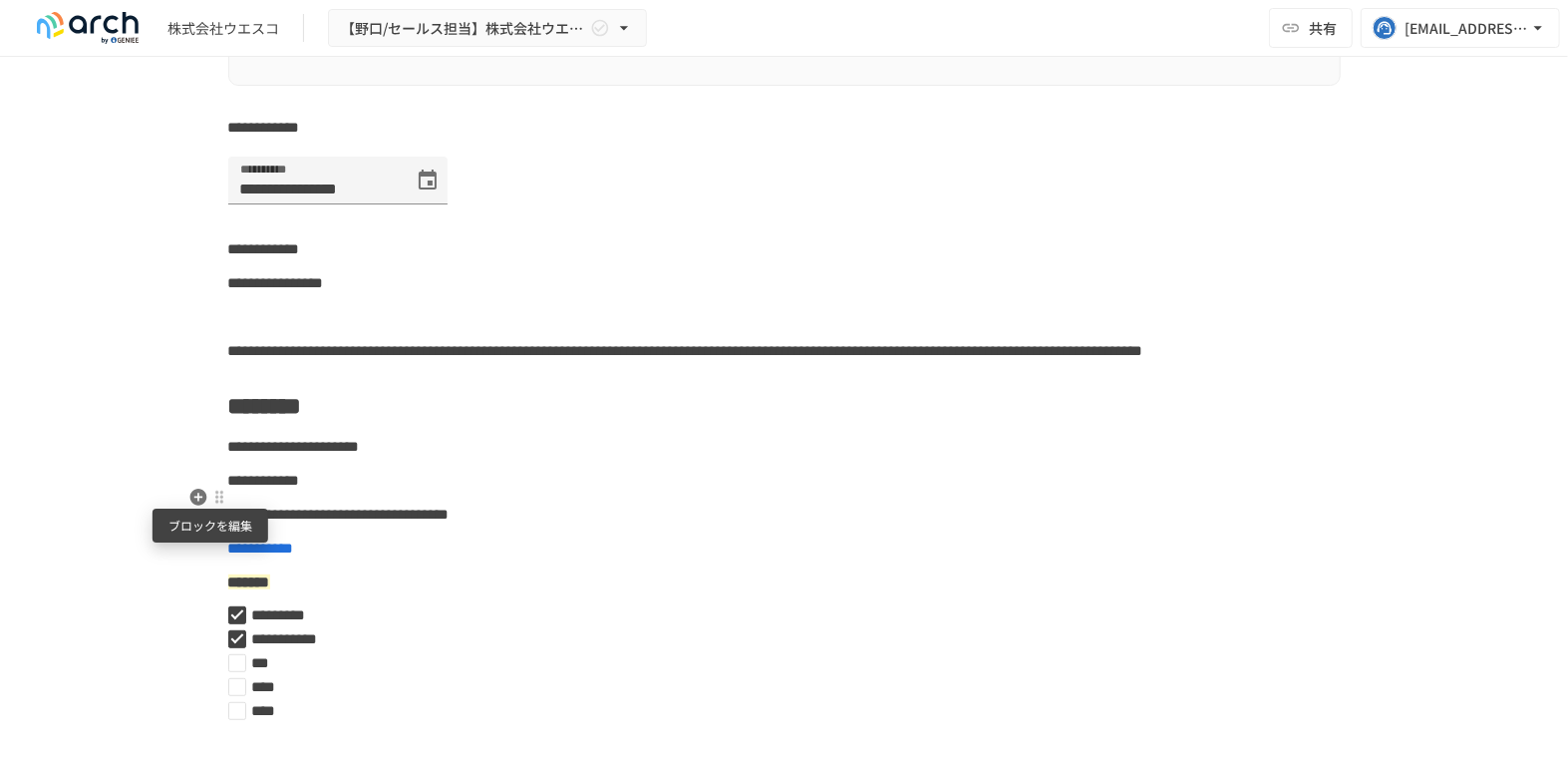 click at bounding box center [219, 497] 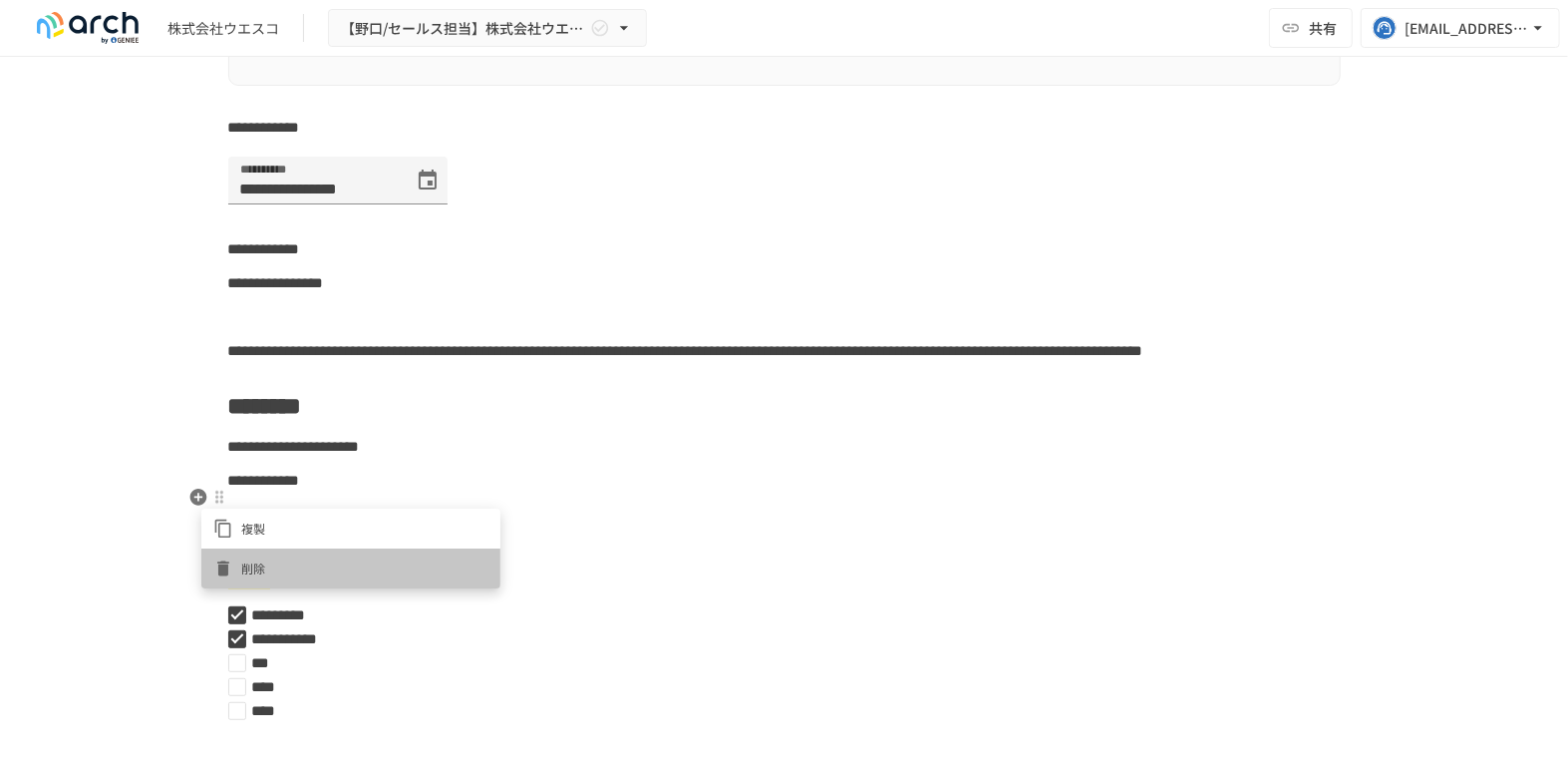click 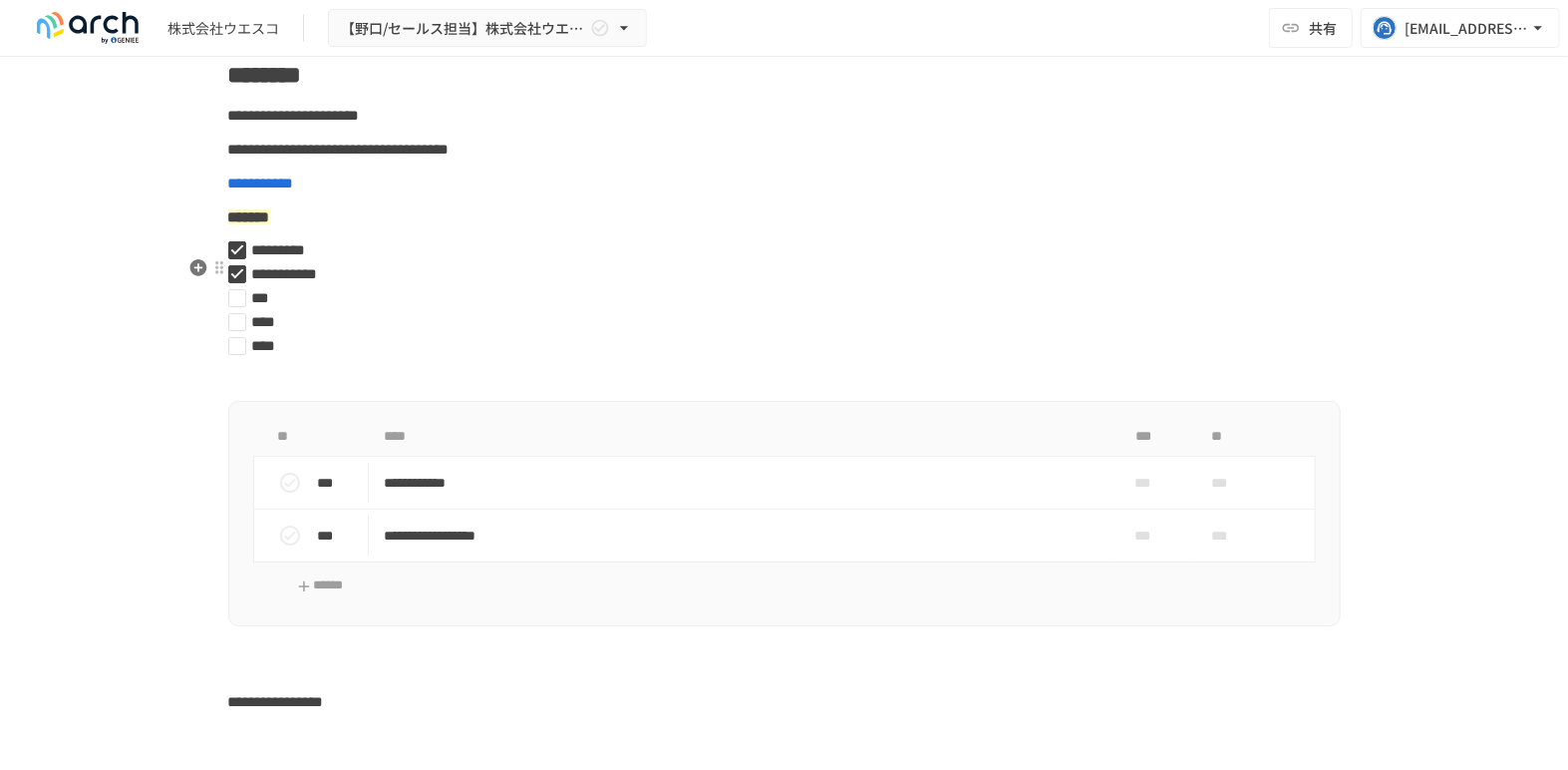 scroll, scrollTop: 5514, scrollLeft: 0, axis: vertical 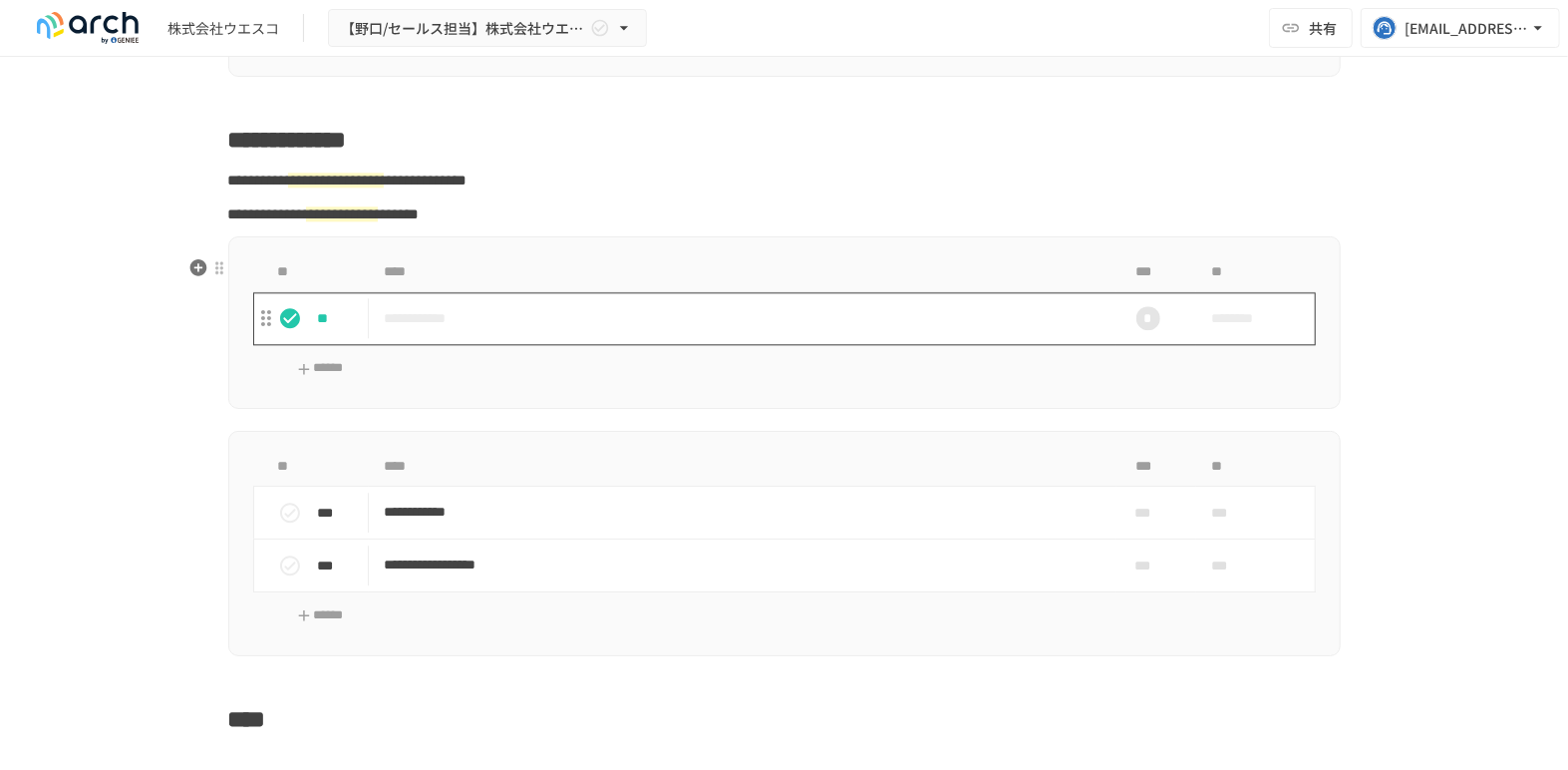 click on "**********" at bounding box center (743, 318) 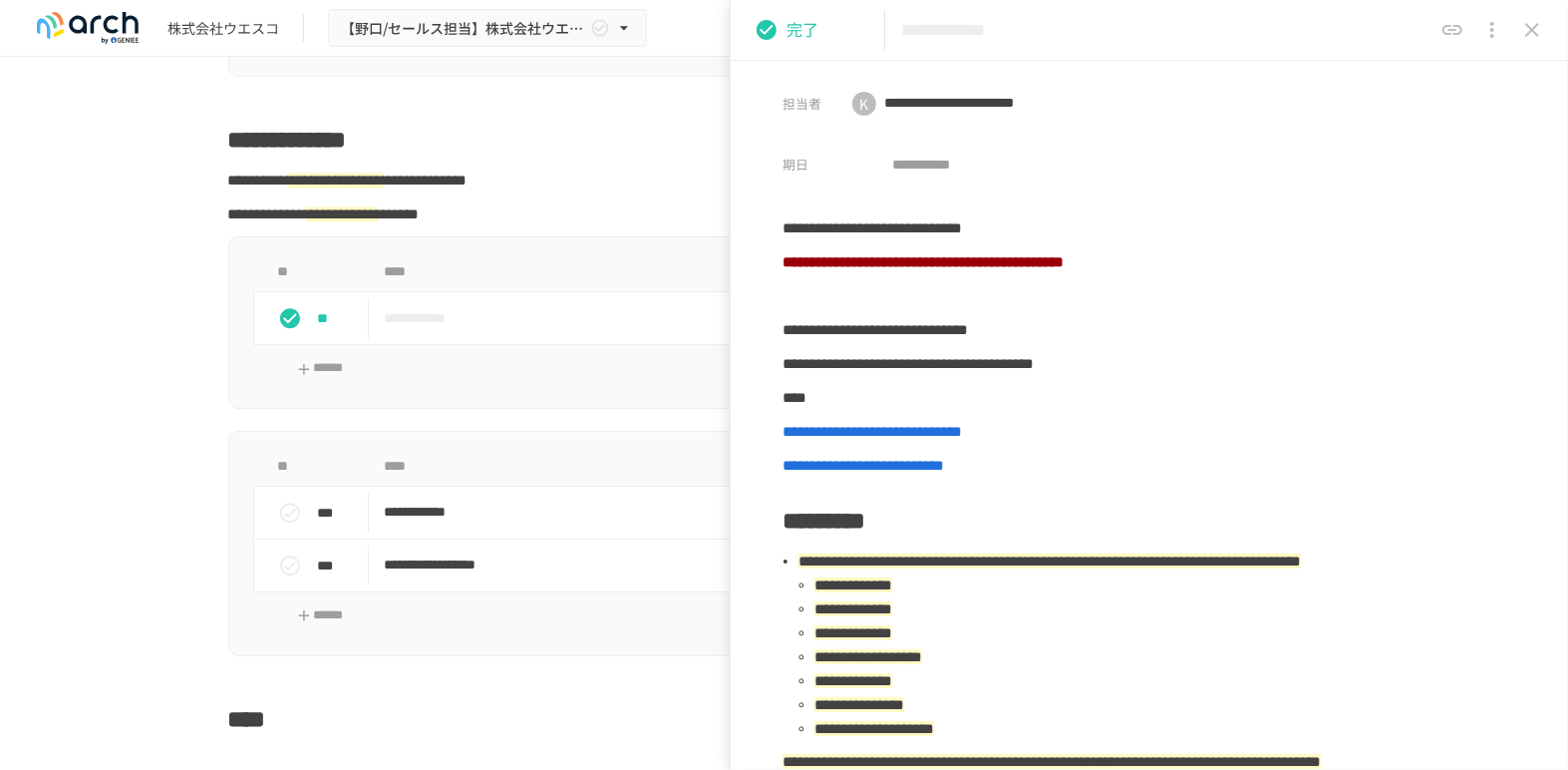 click 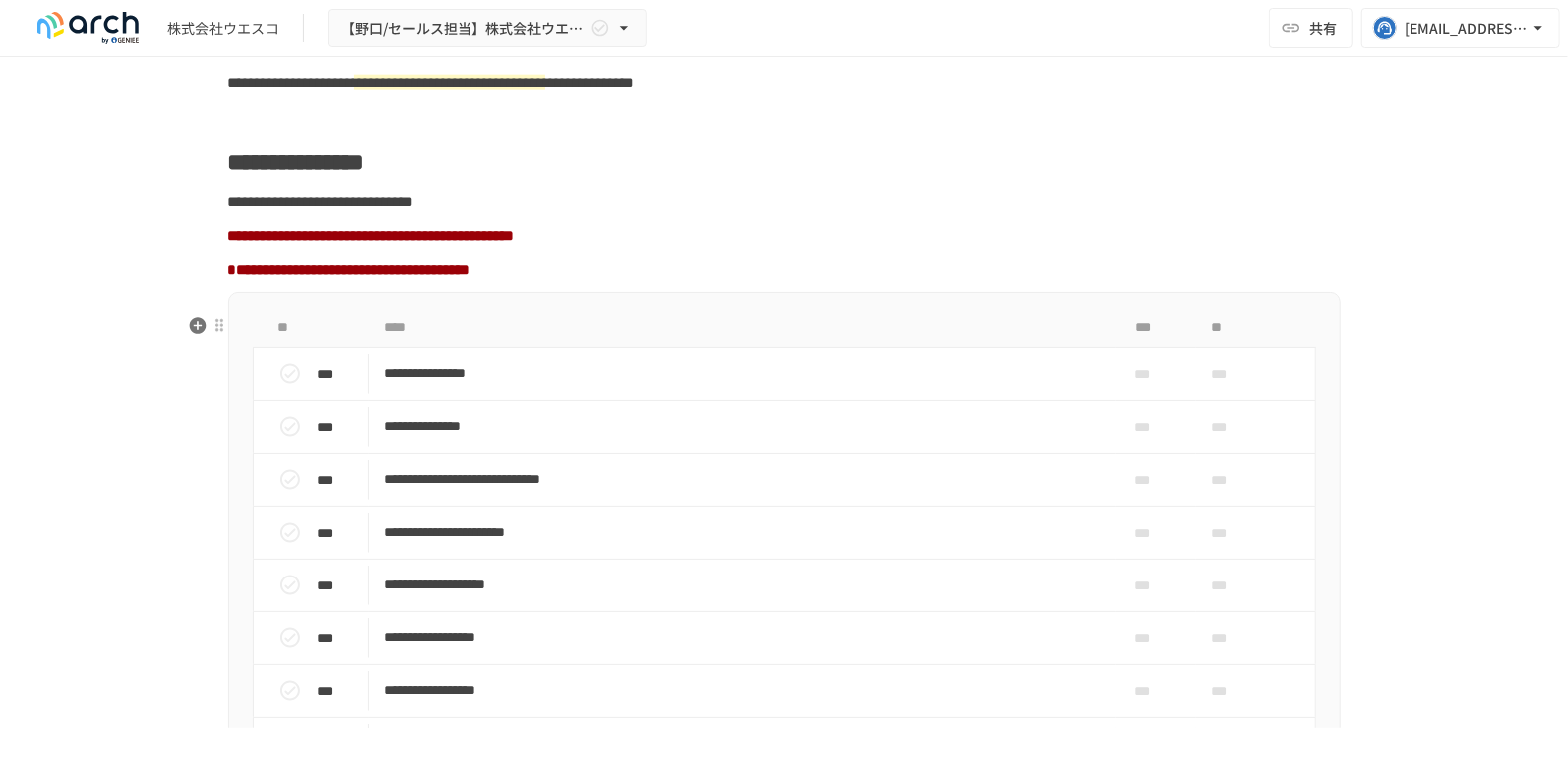 scroll, scrollTop: 1555, scrollLeft: 0, axis: vertical 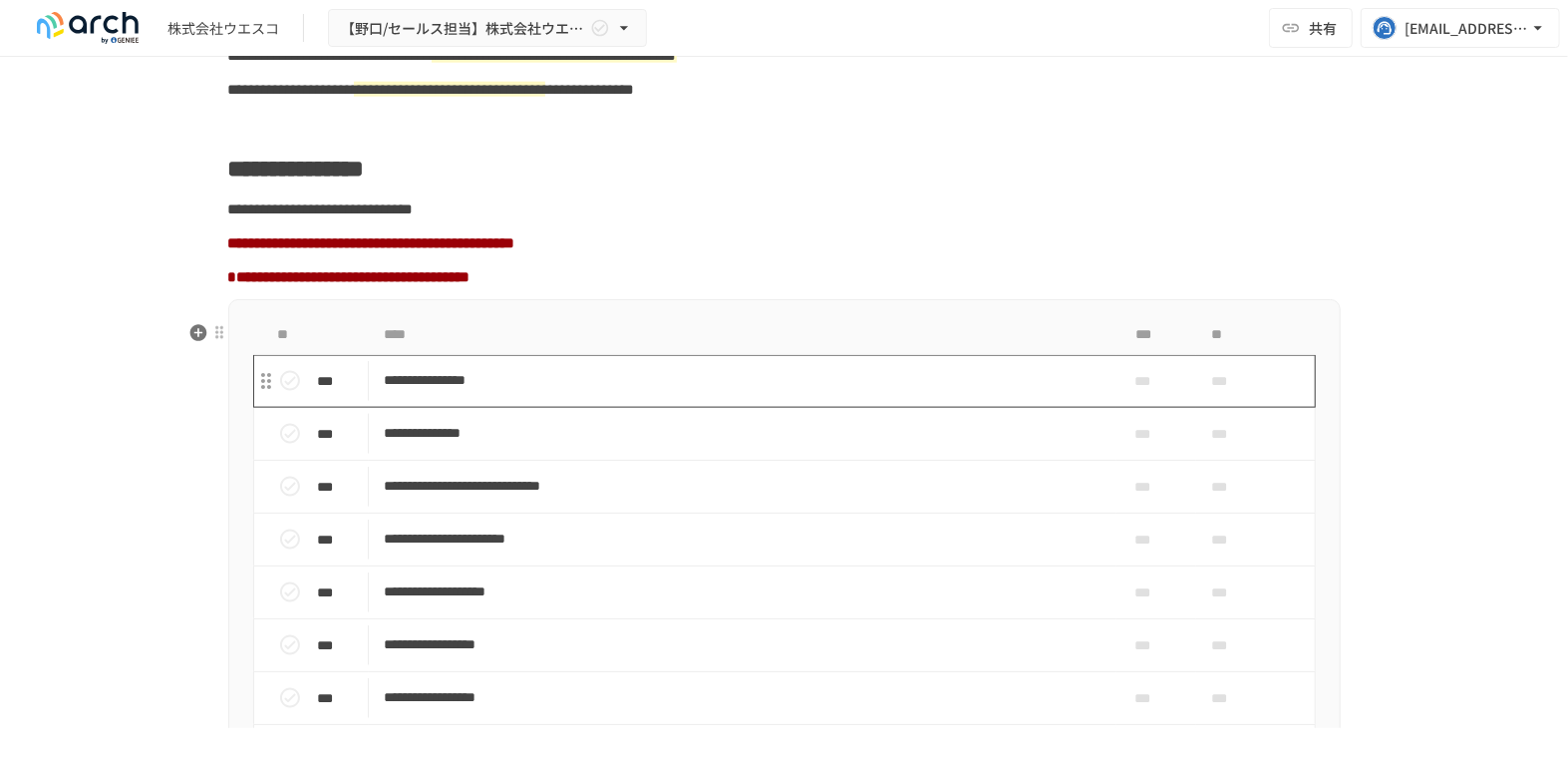 click on "**********" at bounding box center (743, 380) 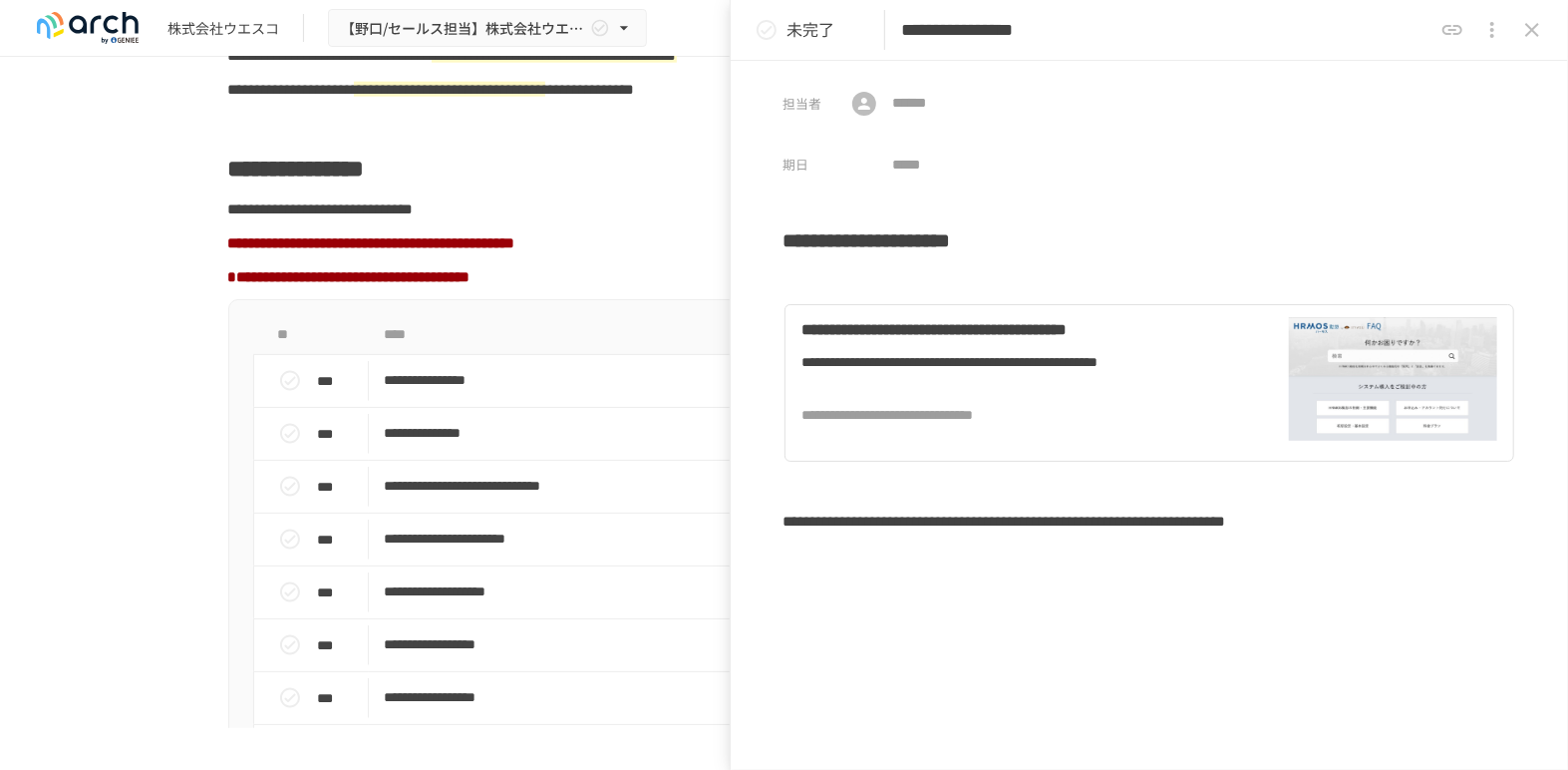 click 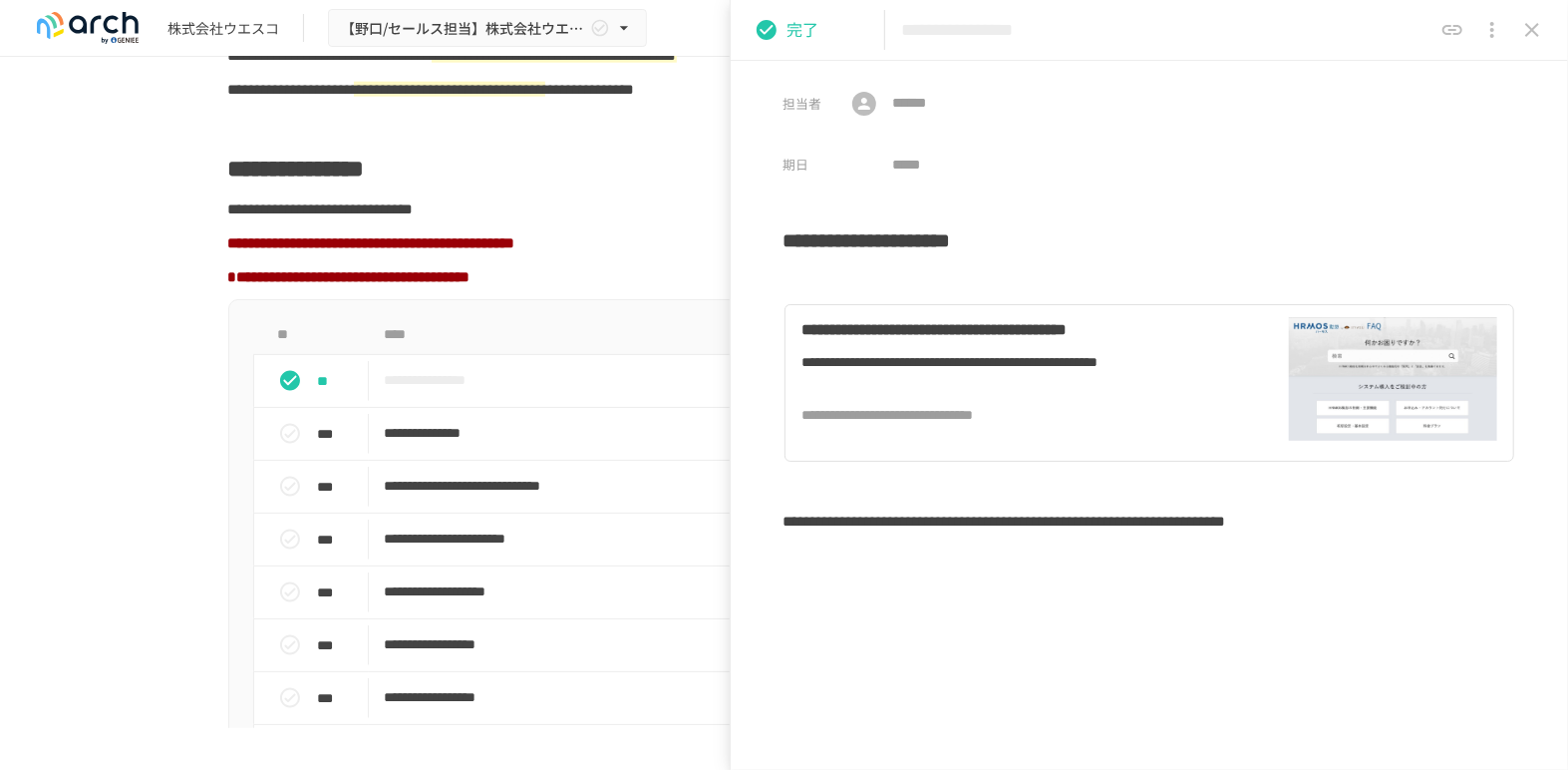 click 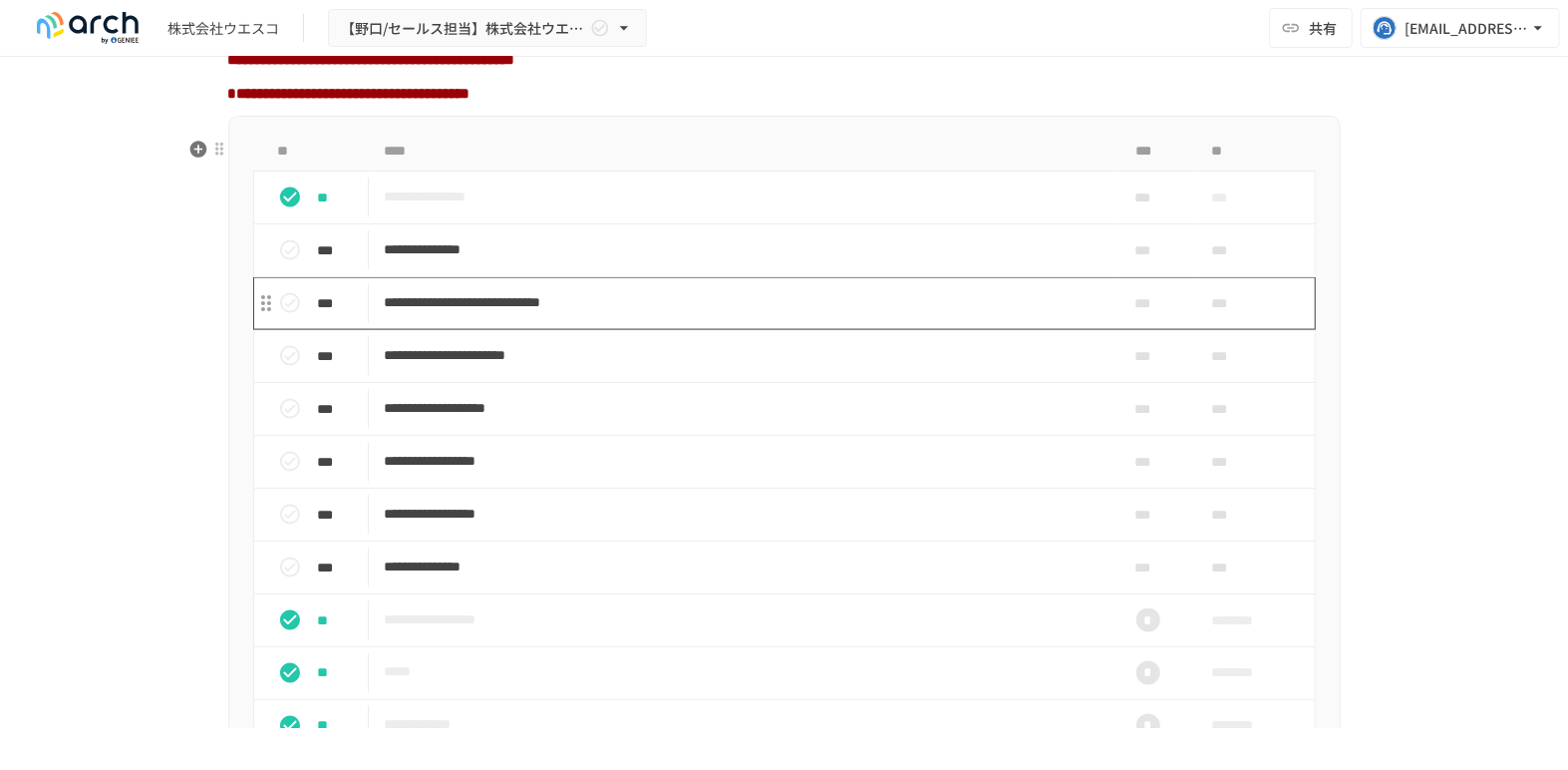 scroll, scrollTop: 1776, scrollLeft: 0, axis: vertical 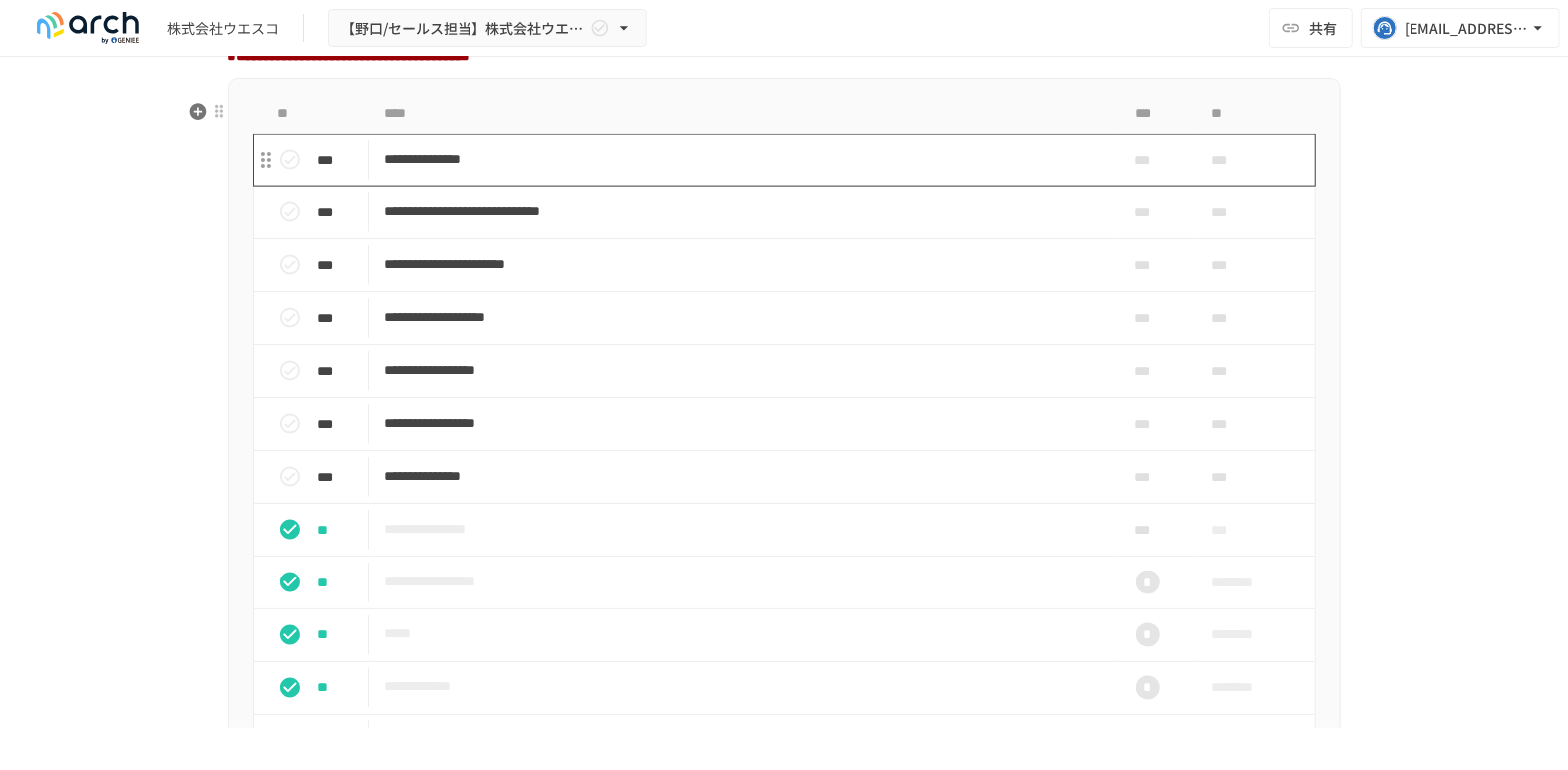 click on "**********" at bounding box center (743, 159) 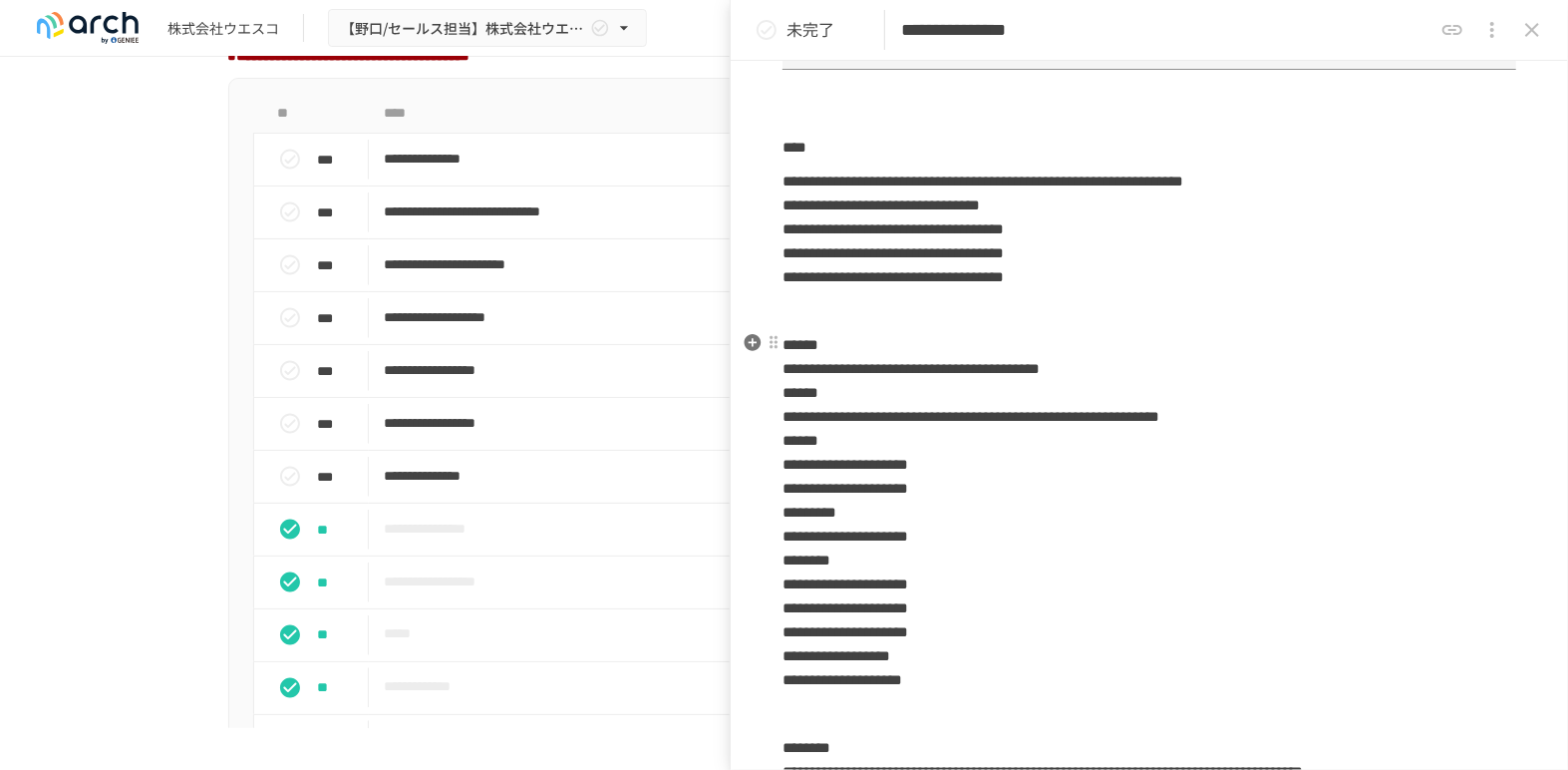 scroll, scrollTop: 1551, scrollLeft: 0, axis: vertical 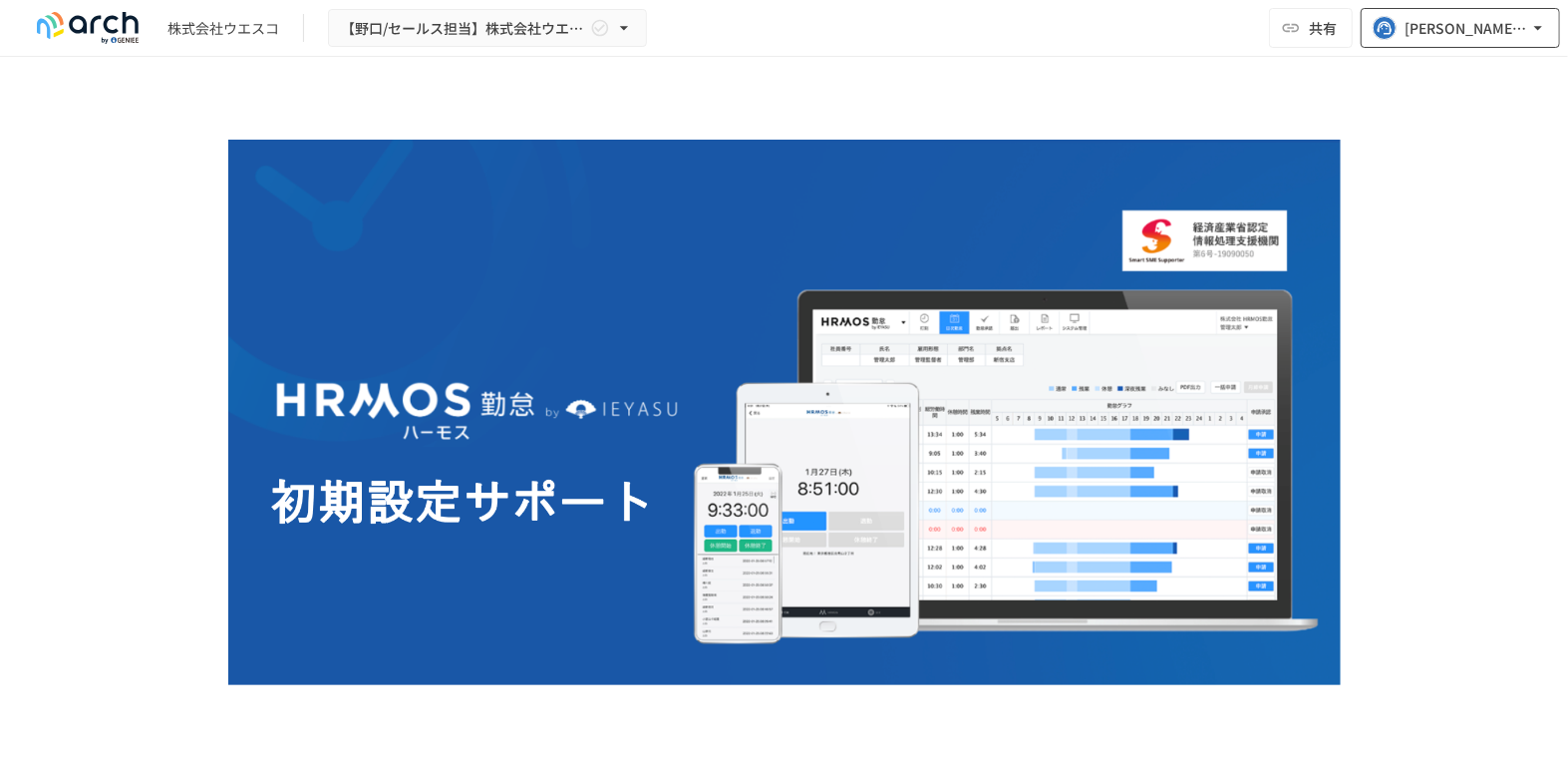click on "[EMAIL_ADDRESS][DOMAIN_NAME]" at bounding box center (1460, 28) 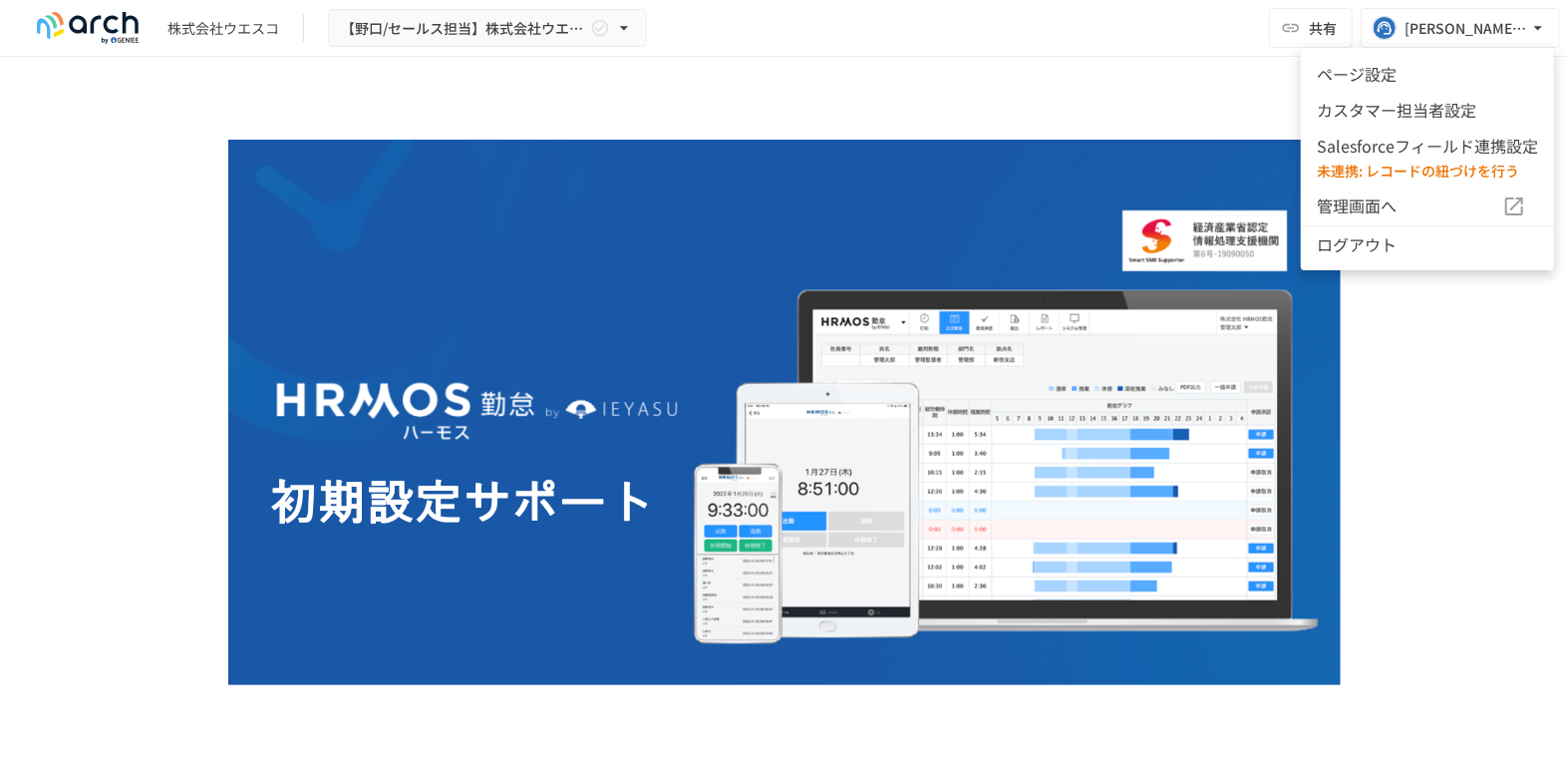 click on "Salesforceフィールド連携設定" at bounding box center [1427, 147] 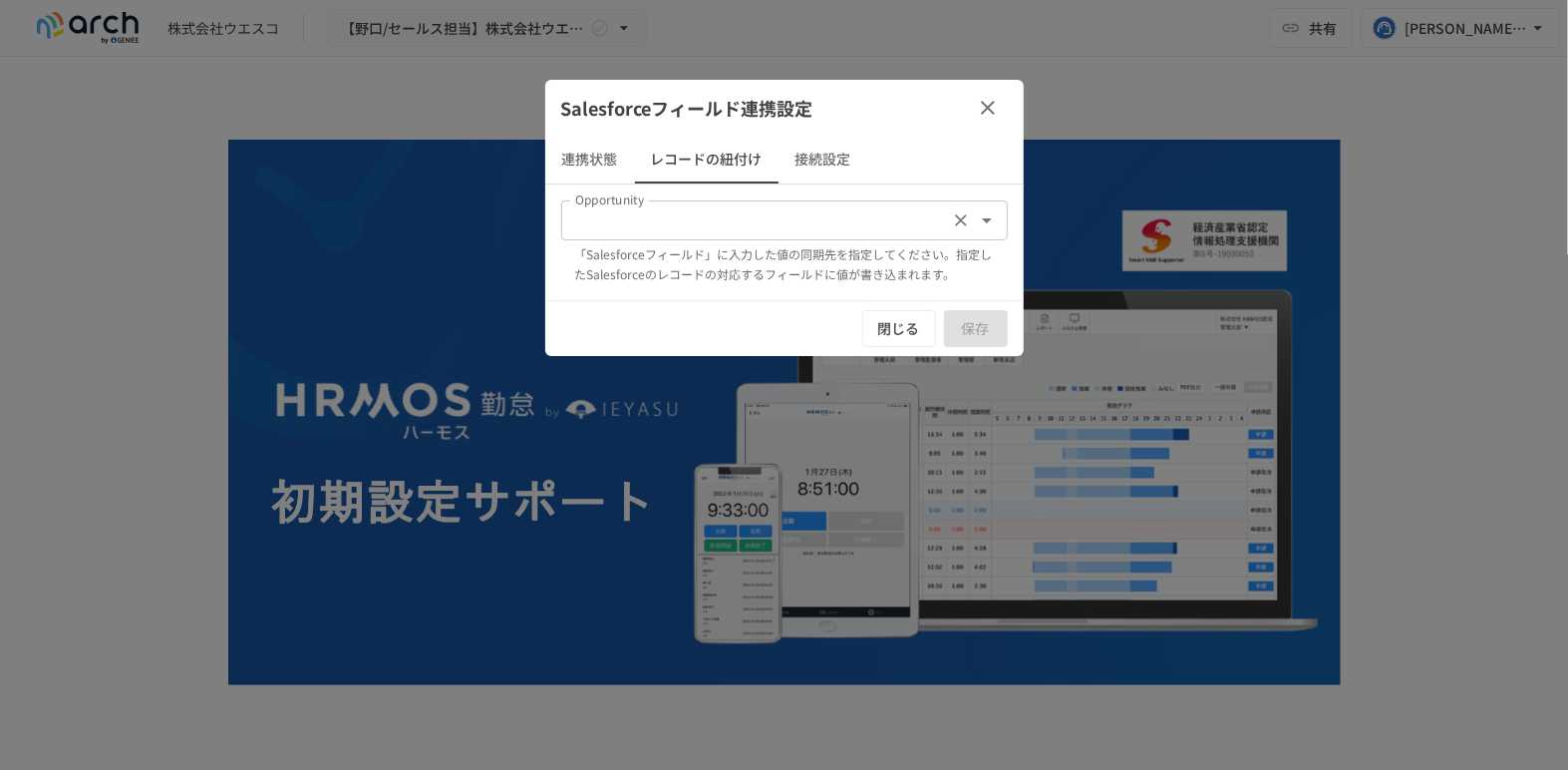 click on "Opportunity" at bounding box center (755, 220) 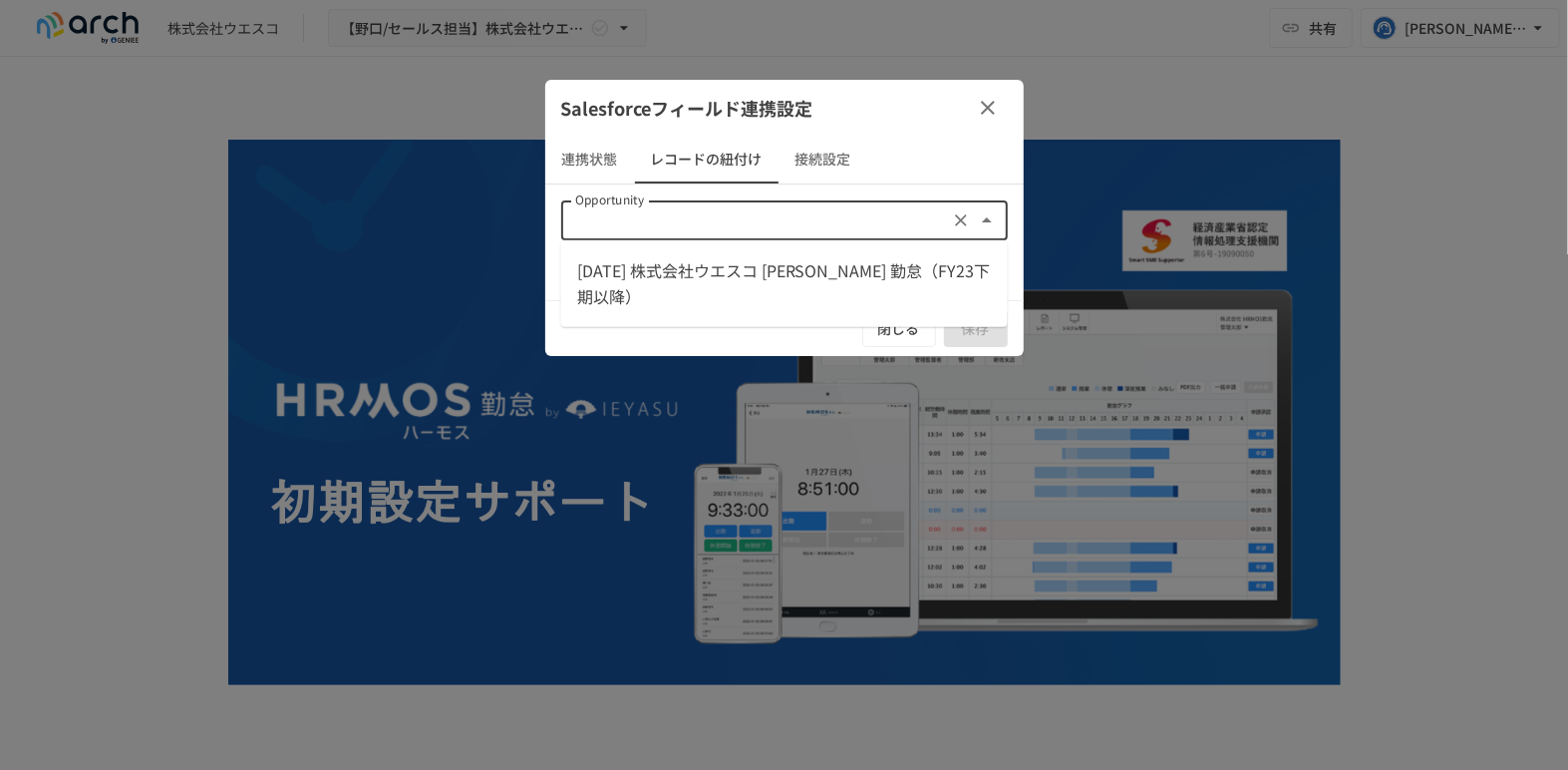 paste on "**********" 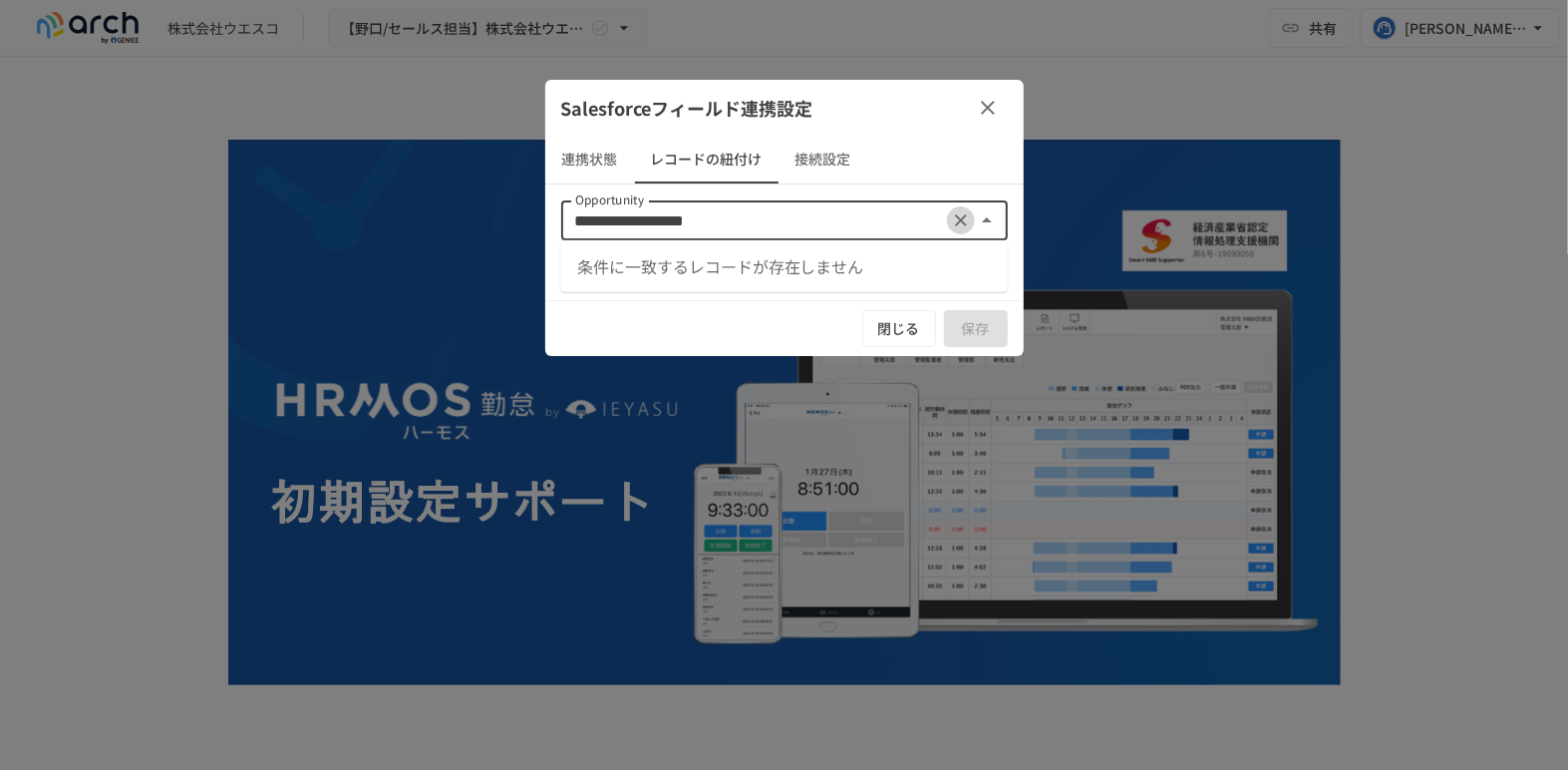 click 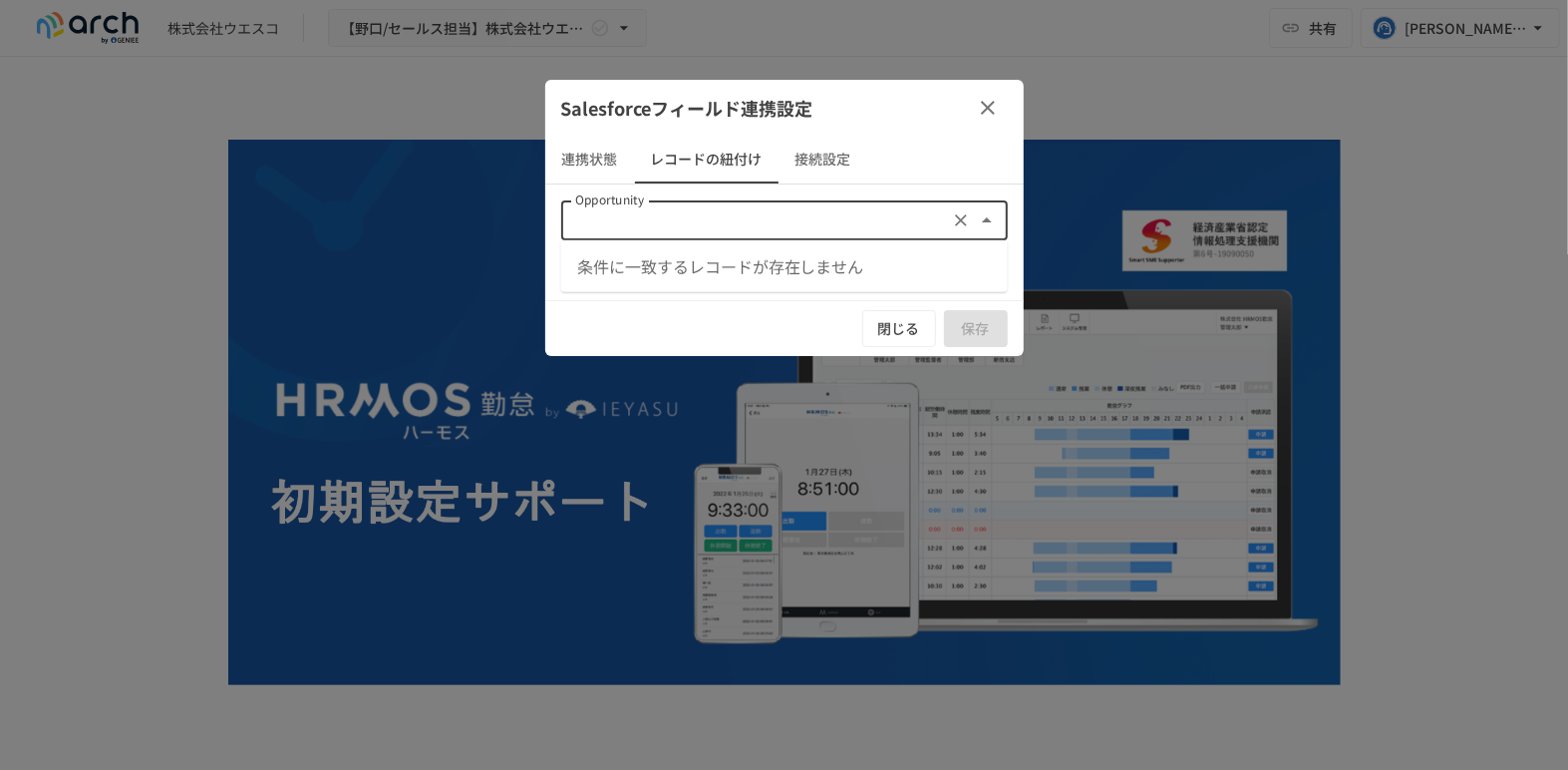 click 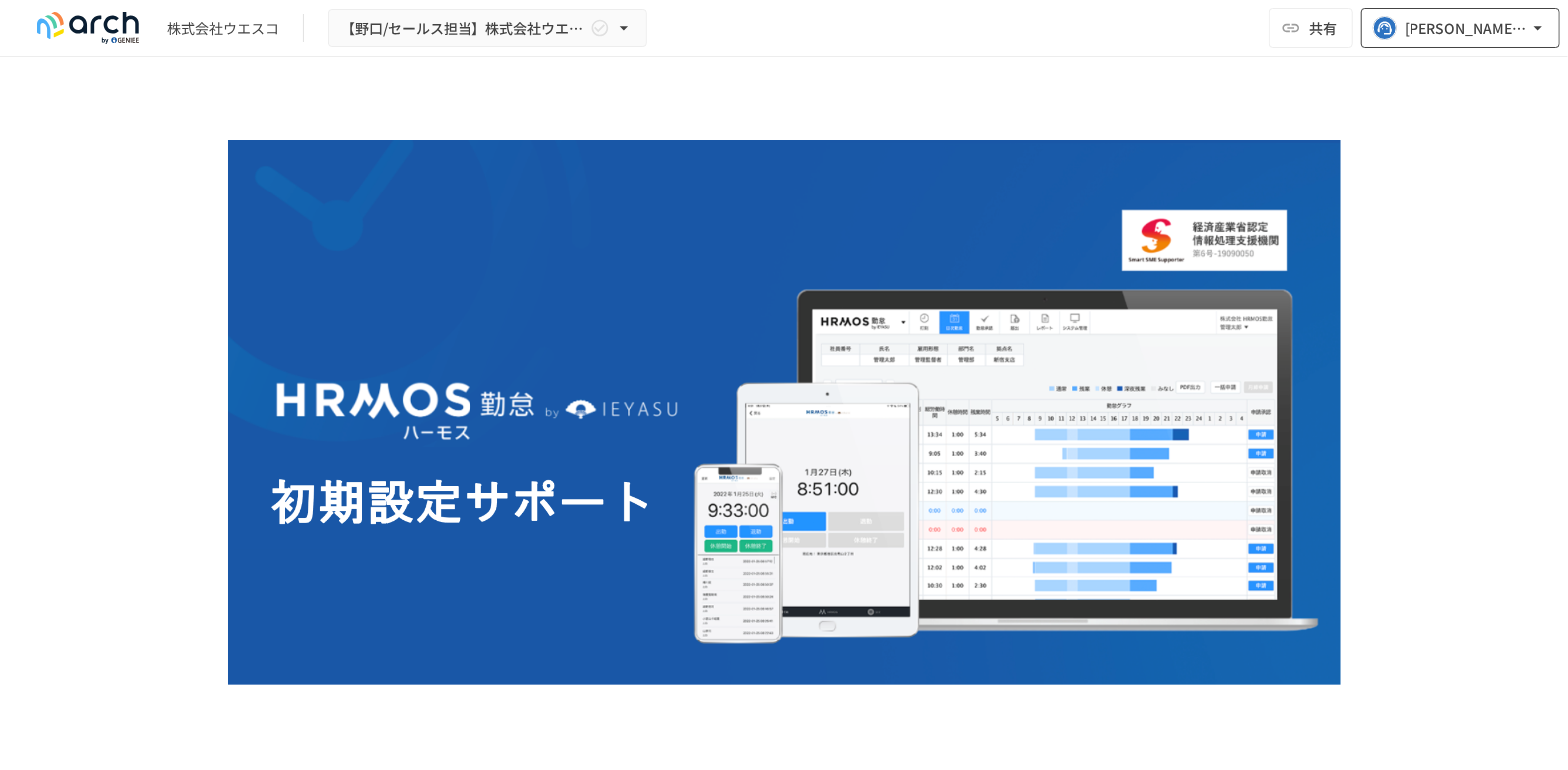 click on "[EMAIL_ADDRESS][DOMAIN_NAME]" at bounding box center (1466, 28) 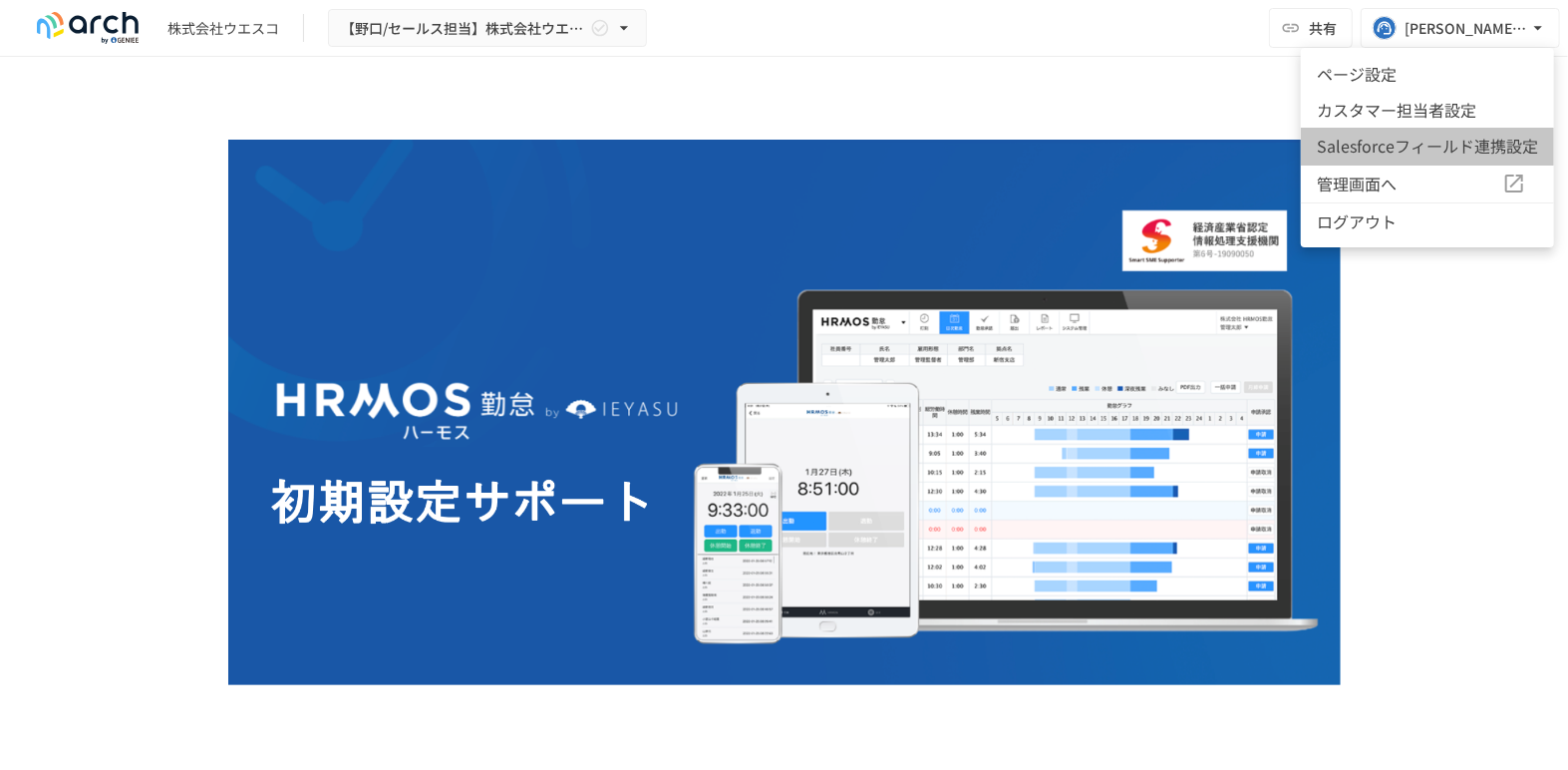 click on "Salesforceフィールド連携設定" at bounding box center [1427, 147] 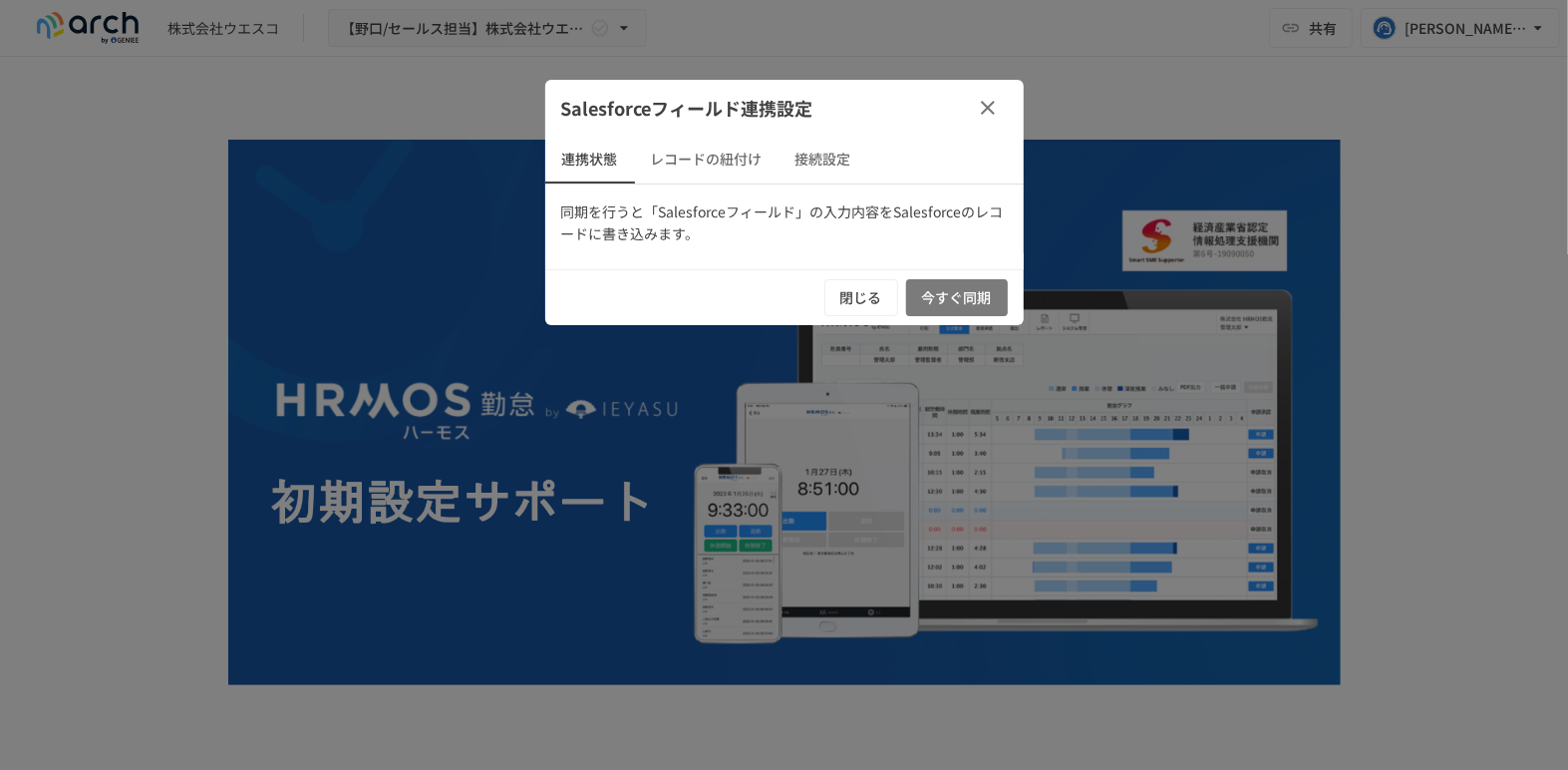 click on "今すぐ同期" at bounding box center (957, 297) 